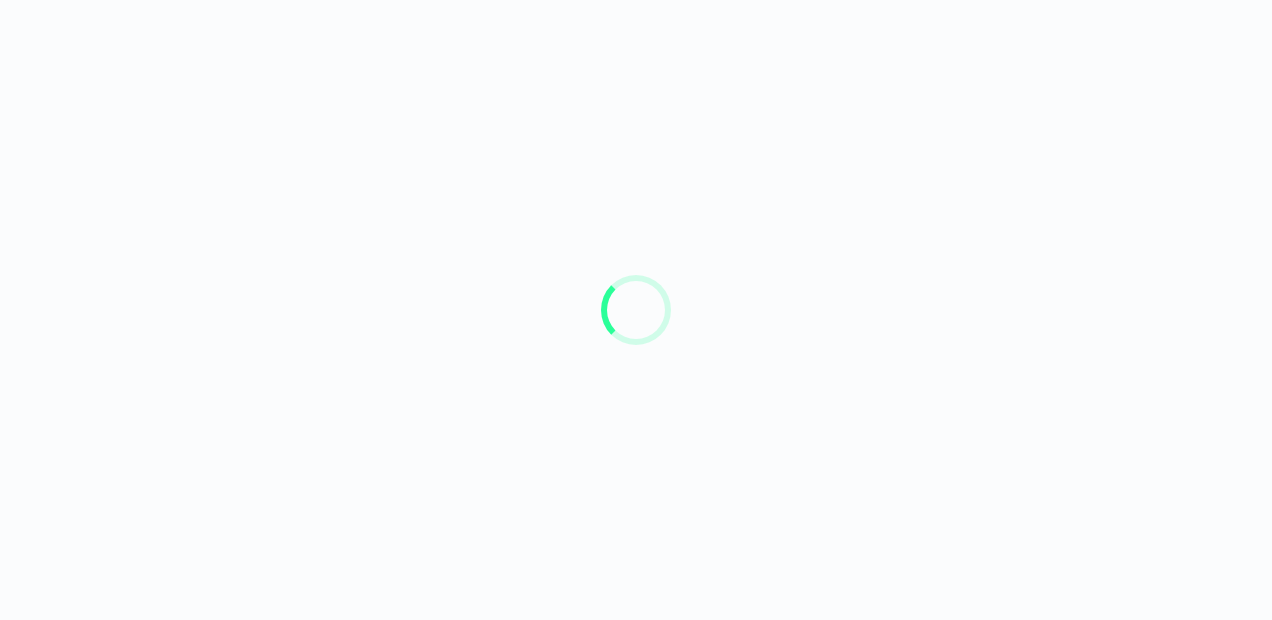 scroll, scrollTop: 0, scrollLeft: 0, axis: both 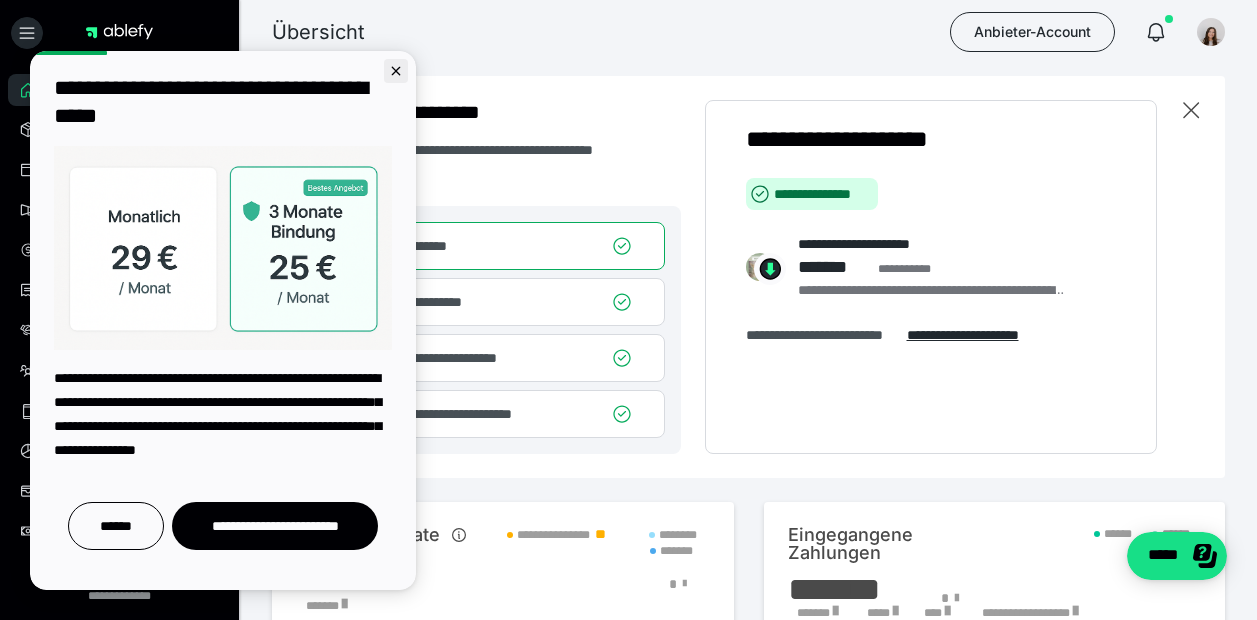 click 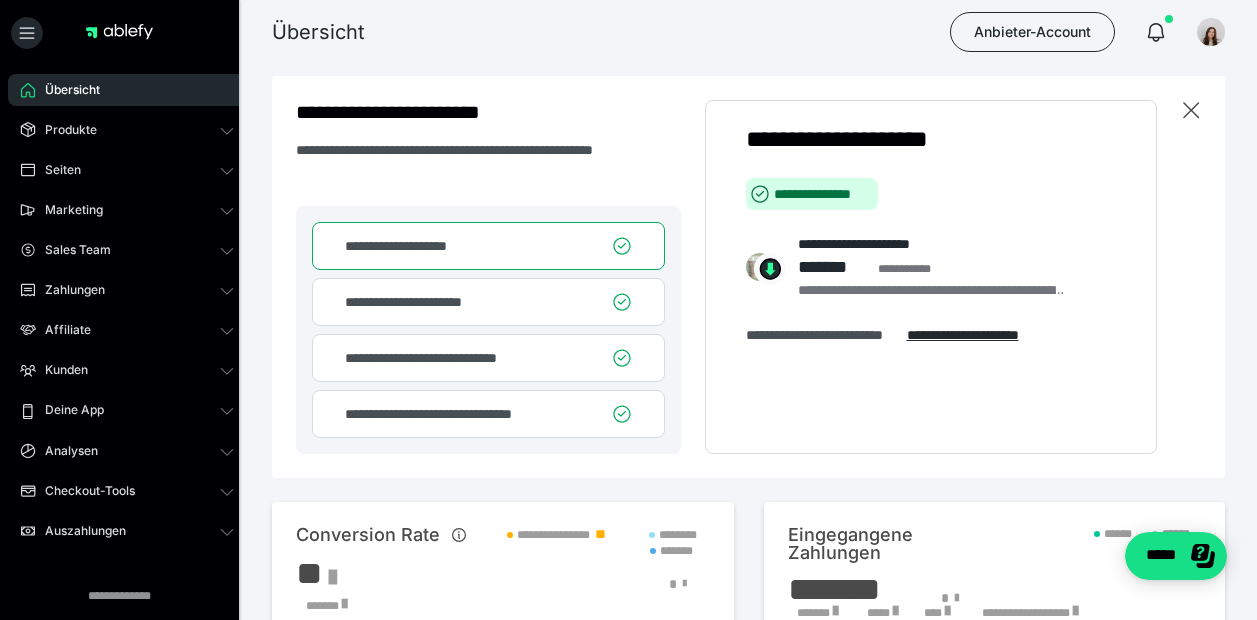 scroll, scrollTop: 0, scrollLeft: 0, axis: both 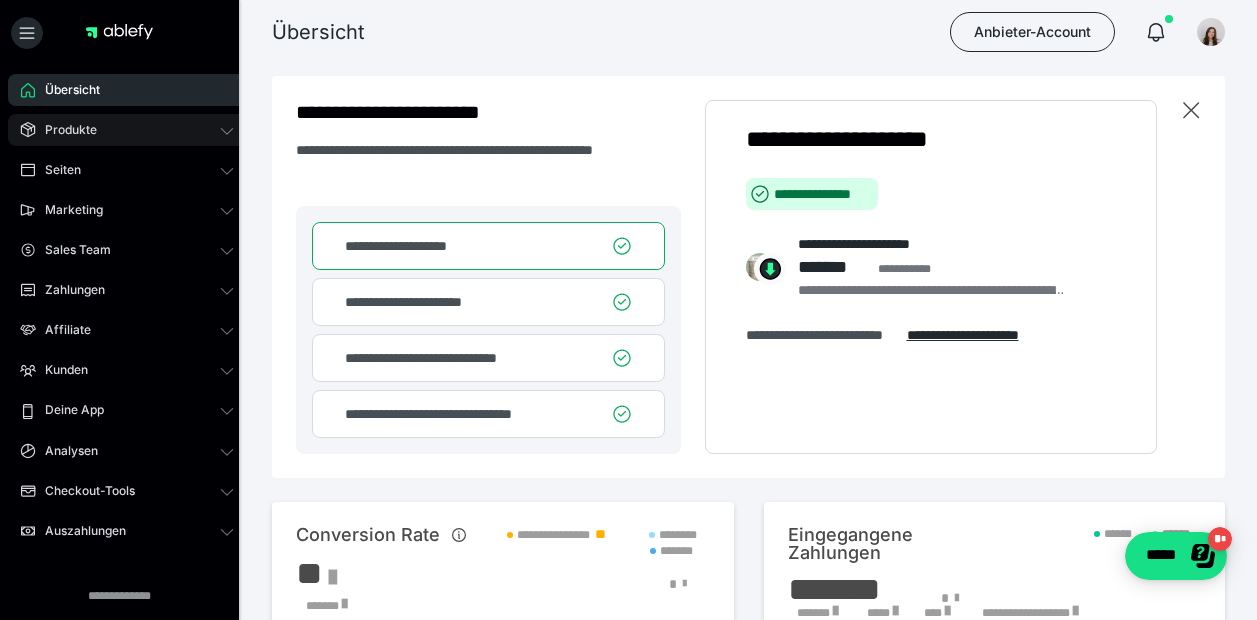 click on "Produkte" at bounding box center [127, 130] 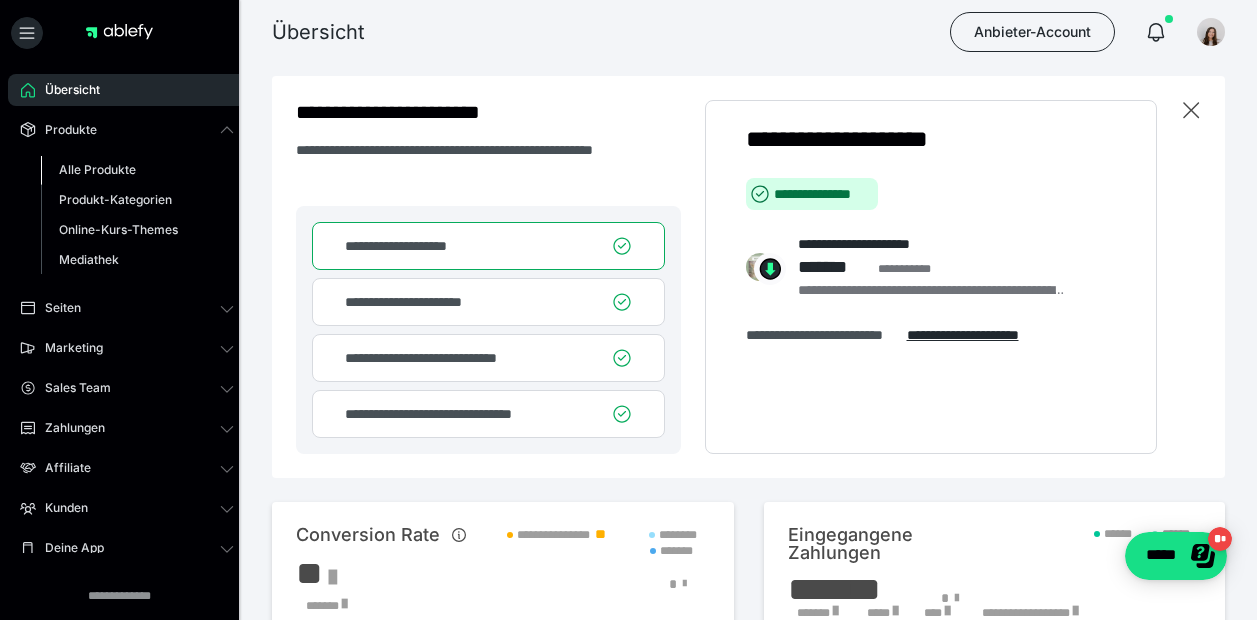 click on "Alle Produkte" at bounding box center [137, 170] 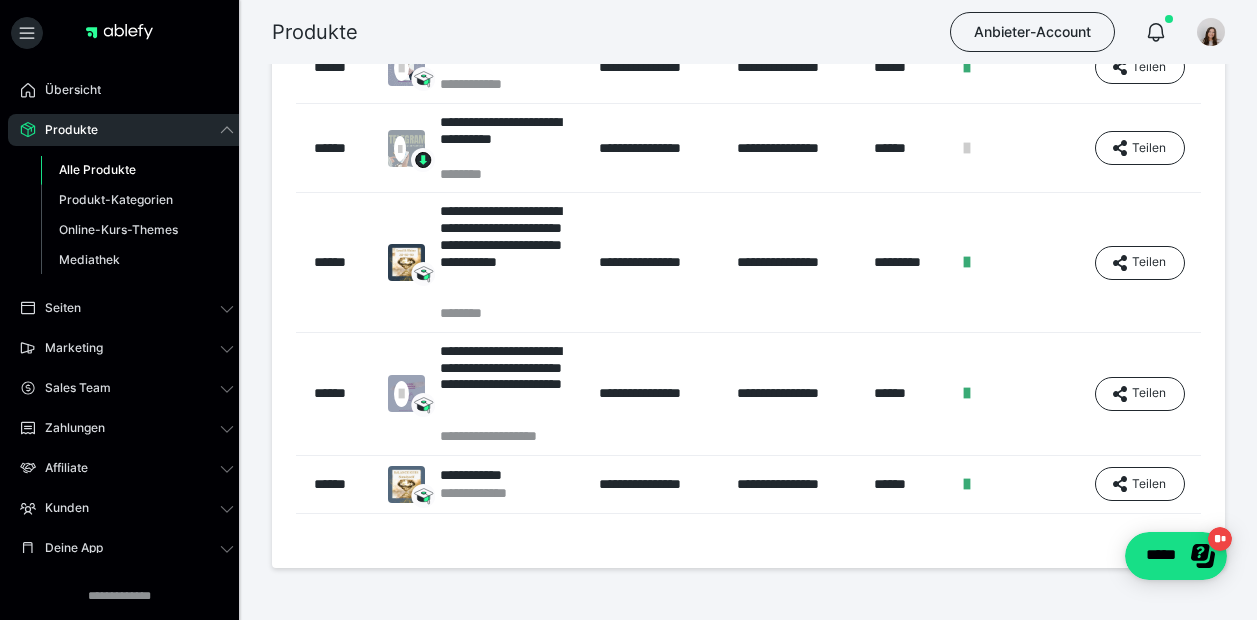 scroll, scrollTop: 713, scrollLeft: 0, axis: vertical 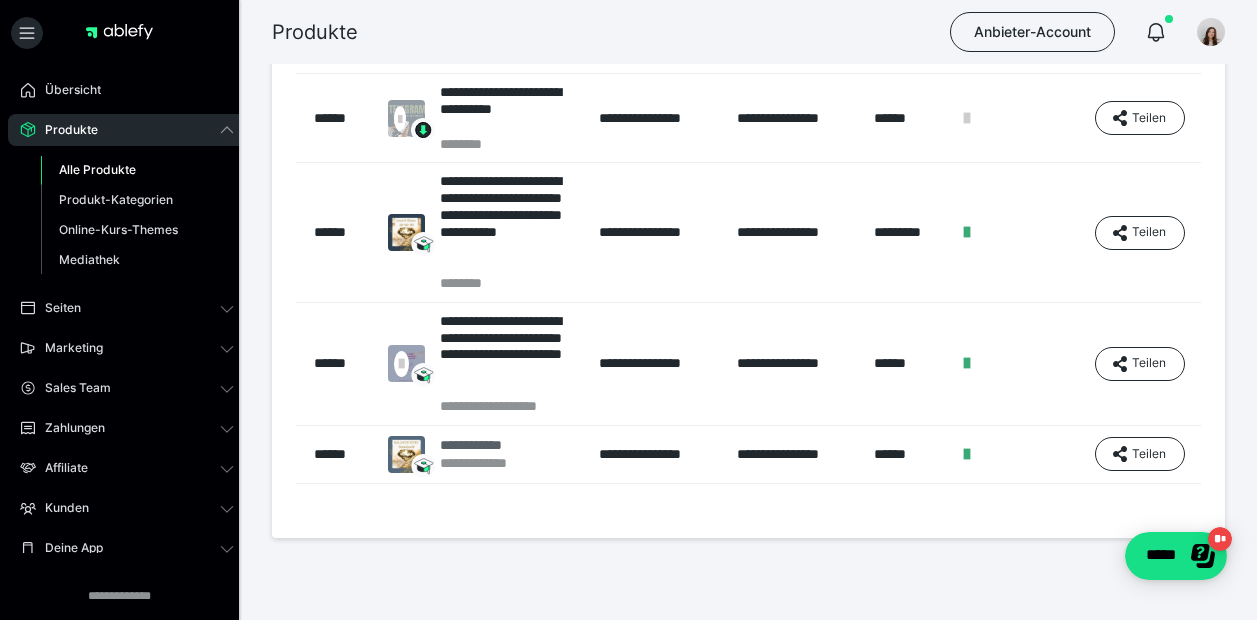 click on "**********" at bounding box center [494, 445] 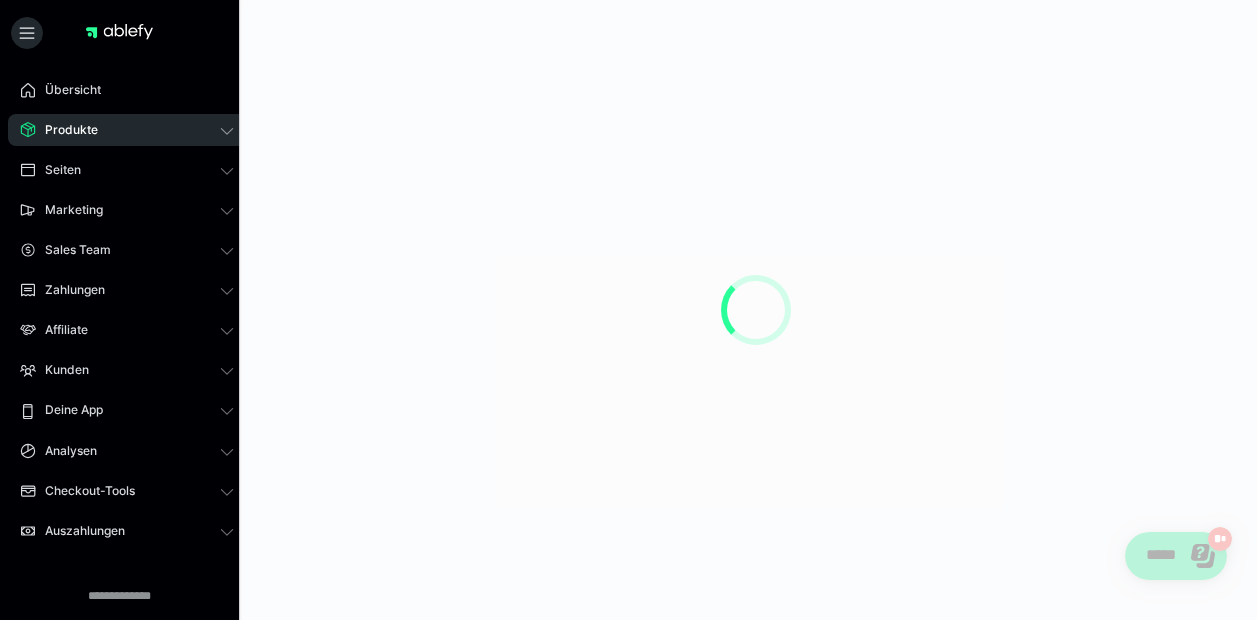 scroll, scrollTop: 0, scrollLeft: 0, axis: both 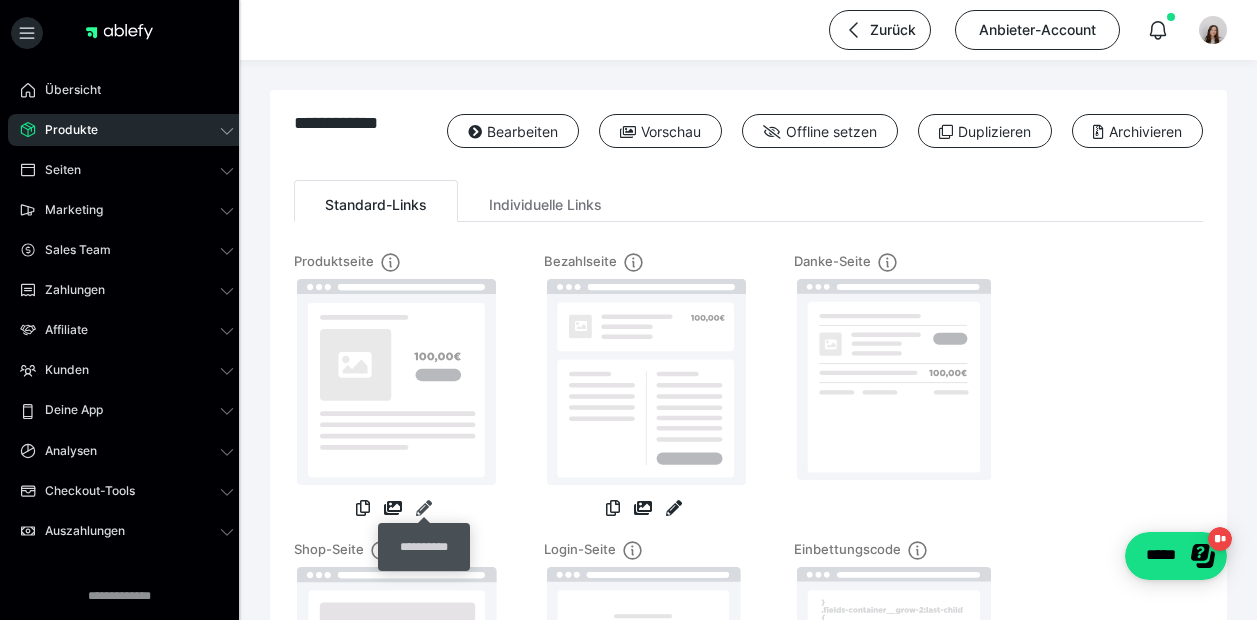 click at bounding box center [424, 508] 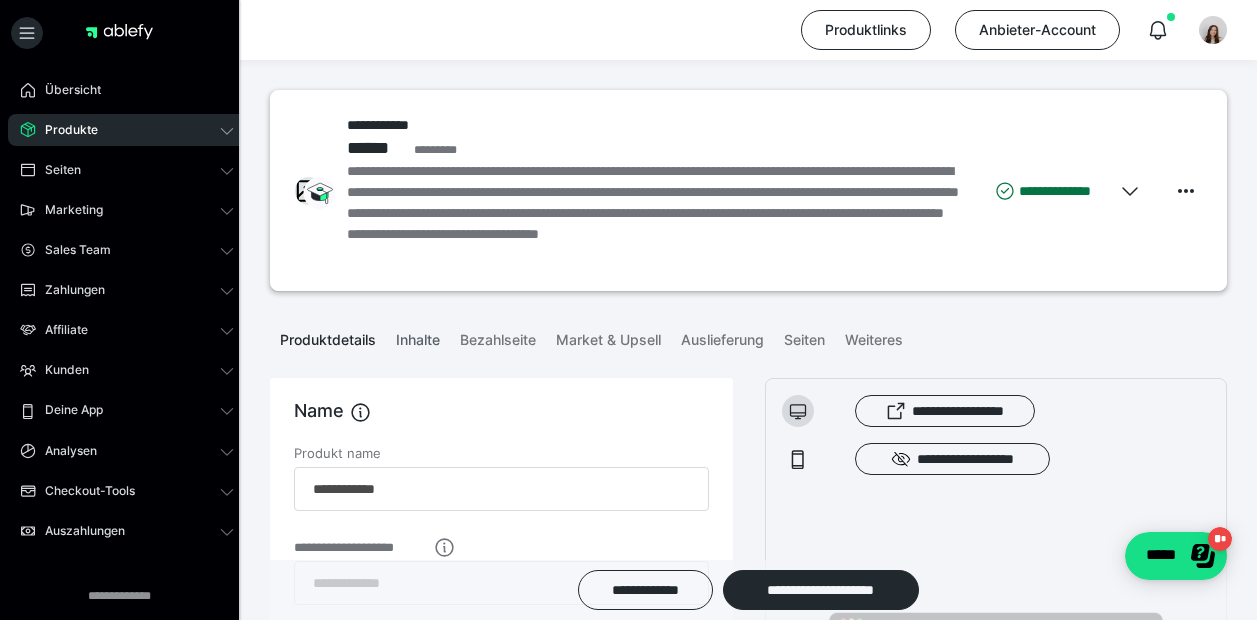 click on "Inhalte" at bounding box center (418, 336) 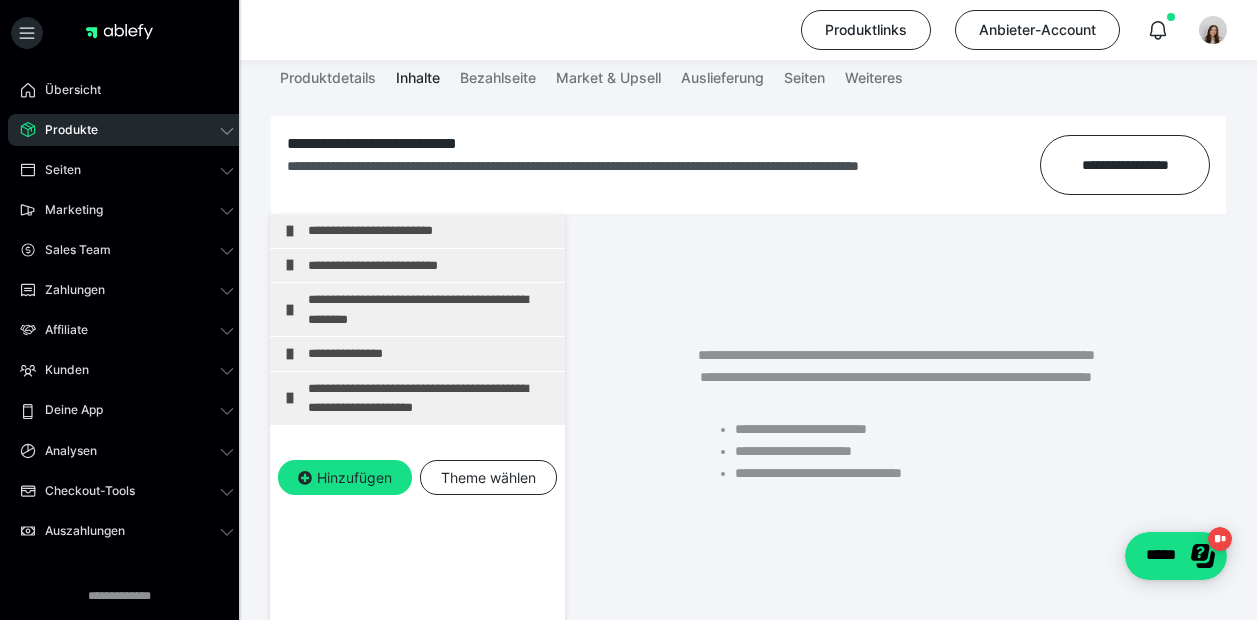 scroll, scrollTop: 292, scrollLeft: 0, axis: vertical 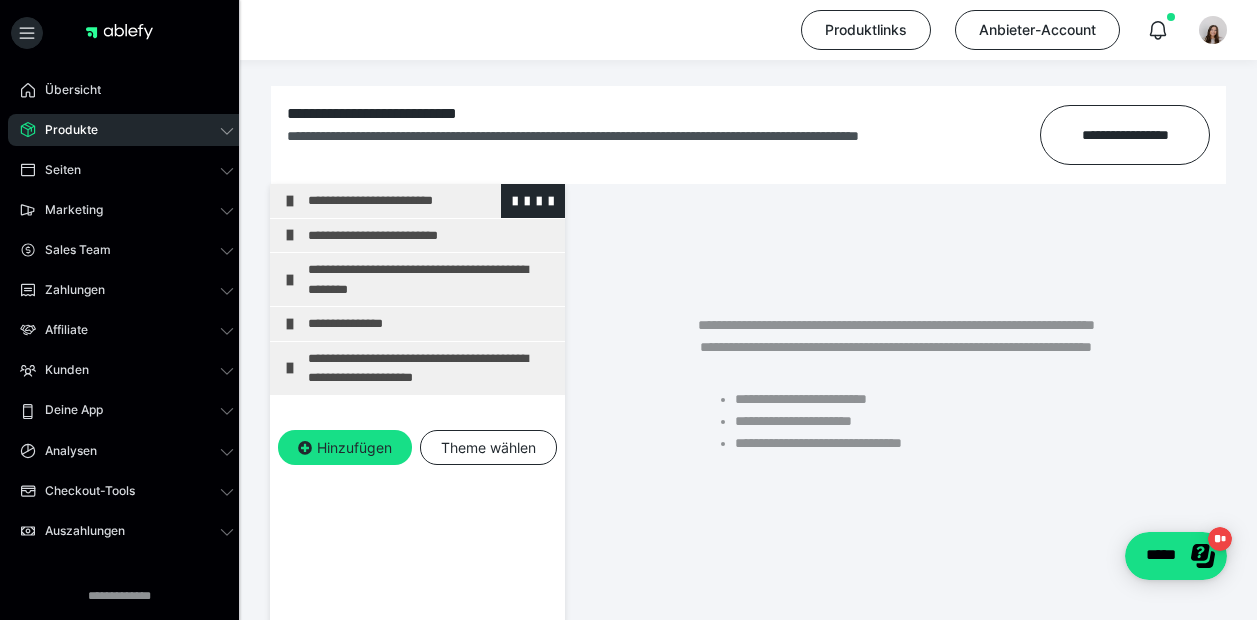 click on "**********" at bounding box center (417, 201) 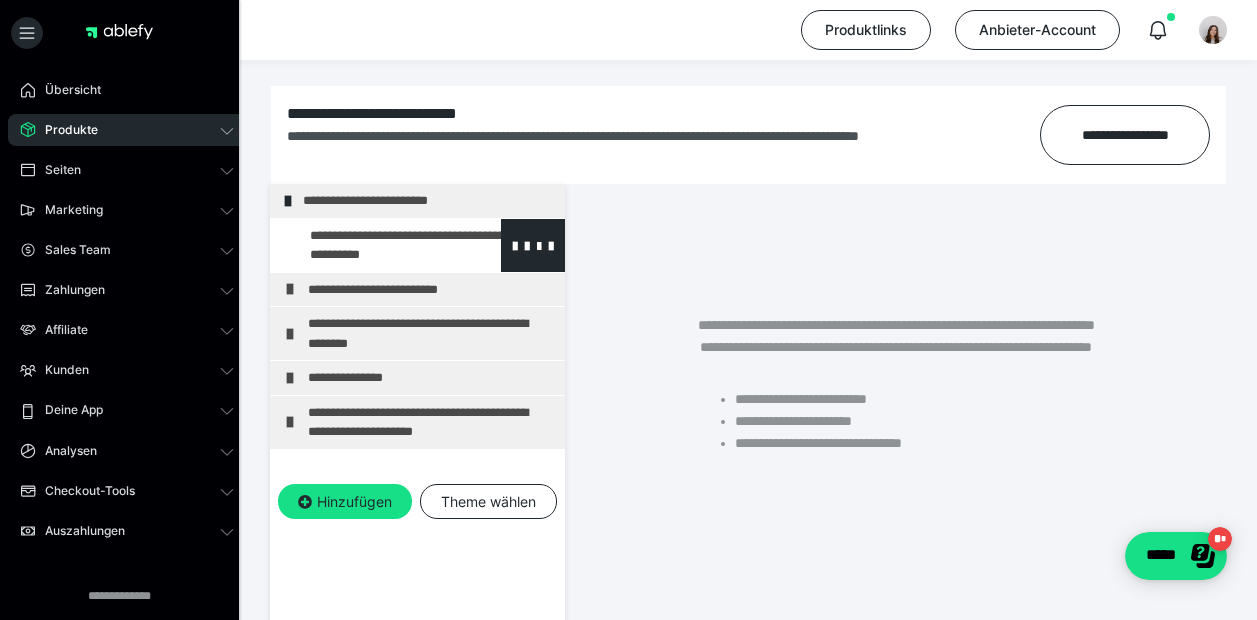click at bounding box center (375, 245) 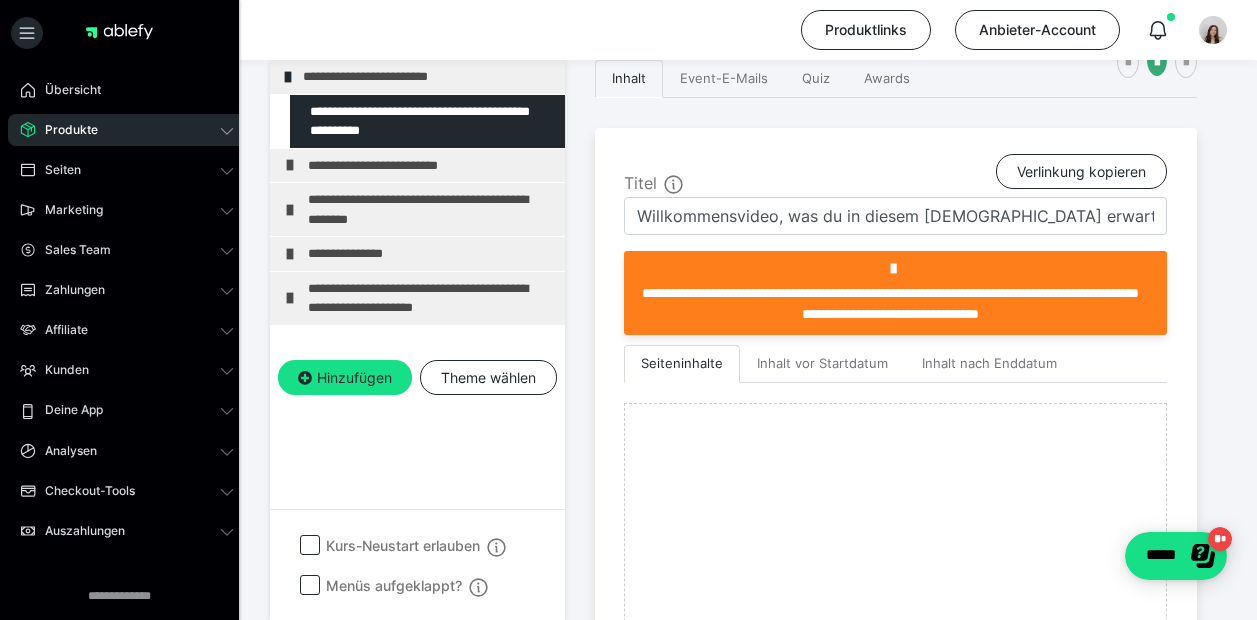 scroll, scrollTop: 544, scrollLeft: 0, axis: vertical 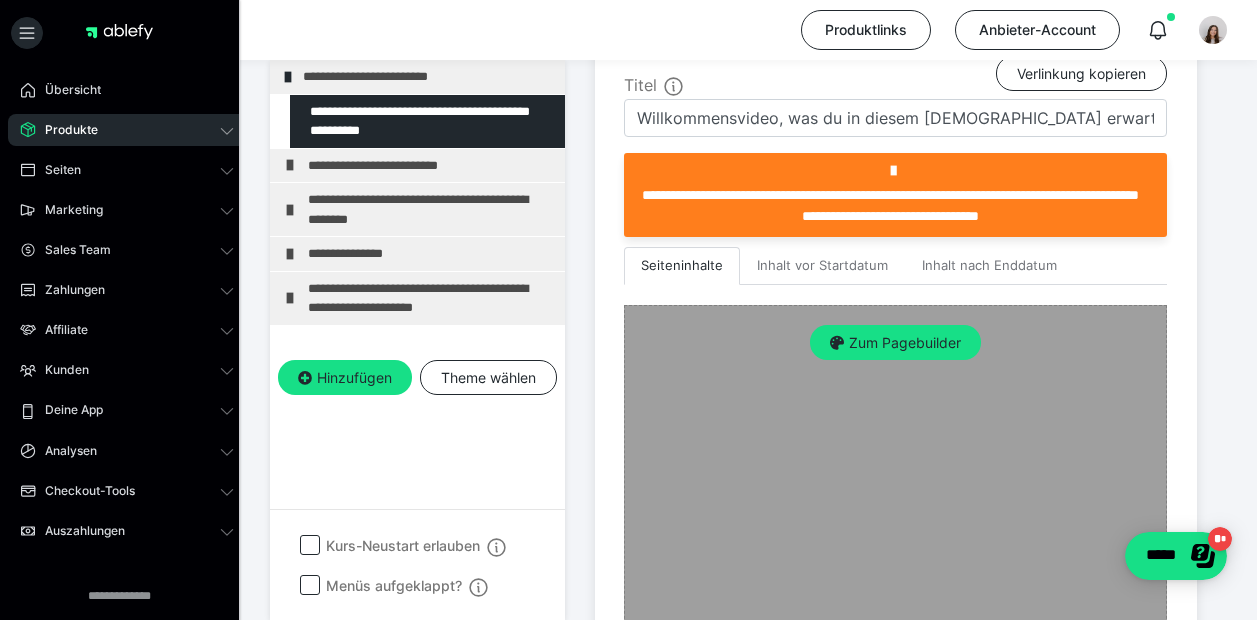 click on "Zum Pagebuilder" at bounding box center (895, 497) 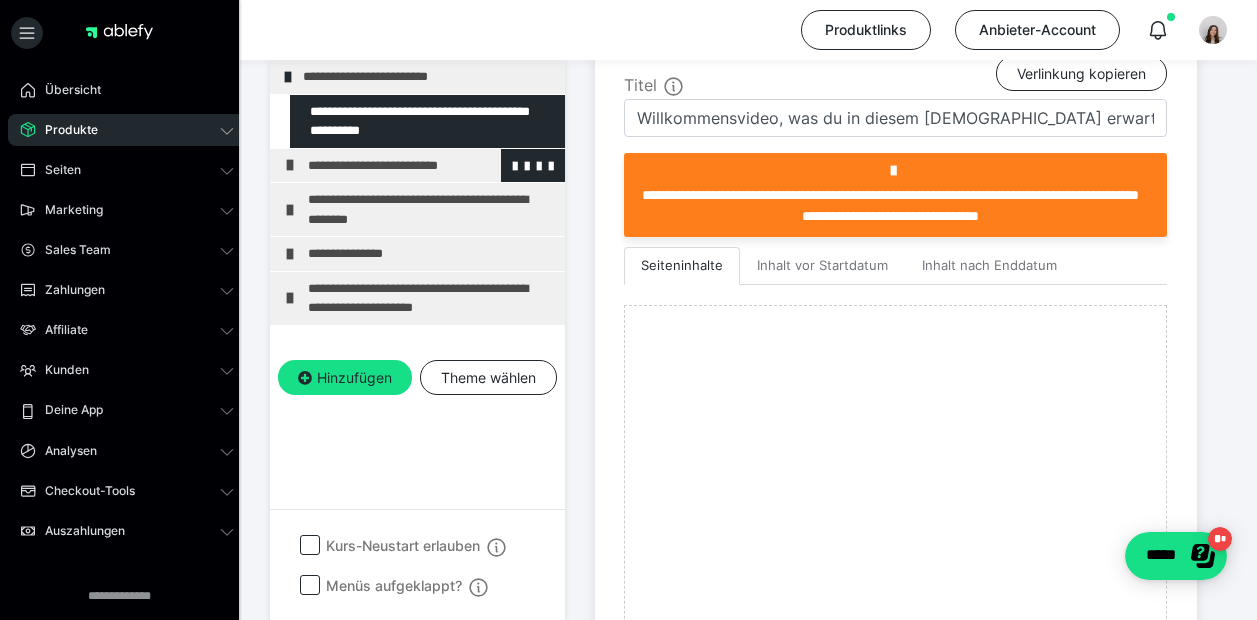click on "**********" at bounding box center [417, 166] 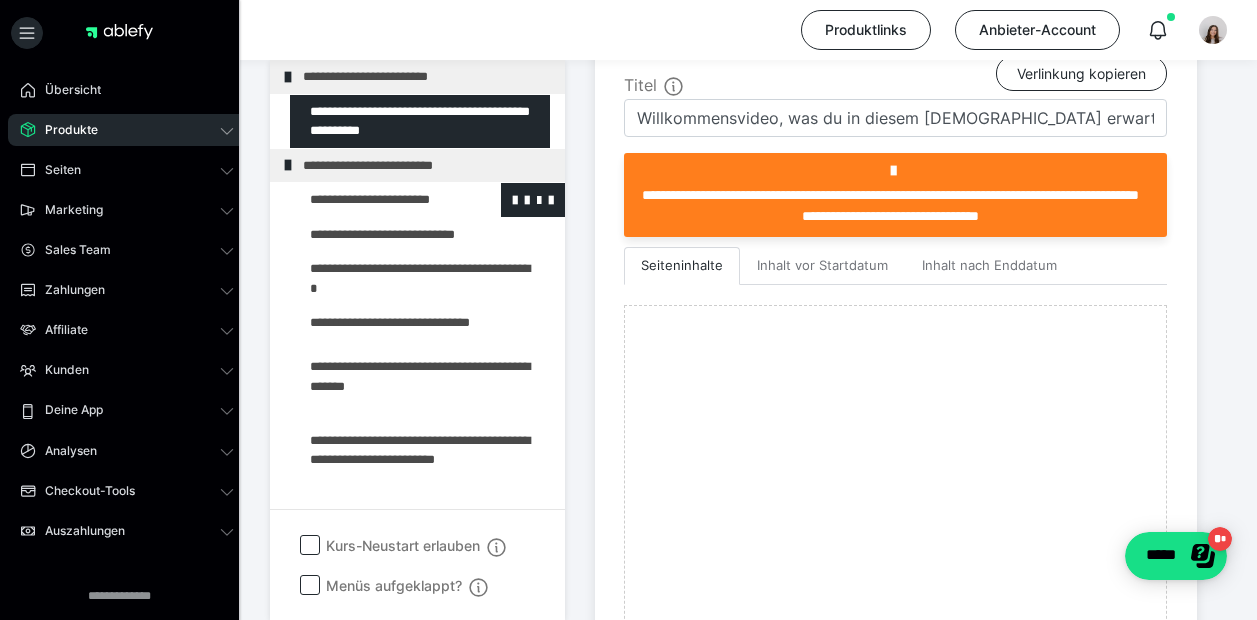 click at bounding box center [375, 200] 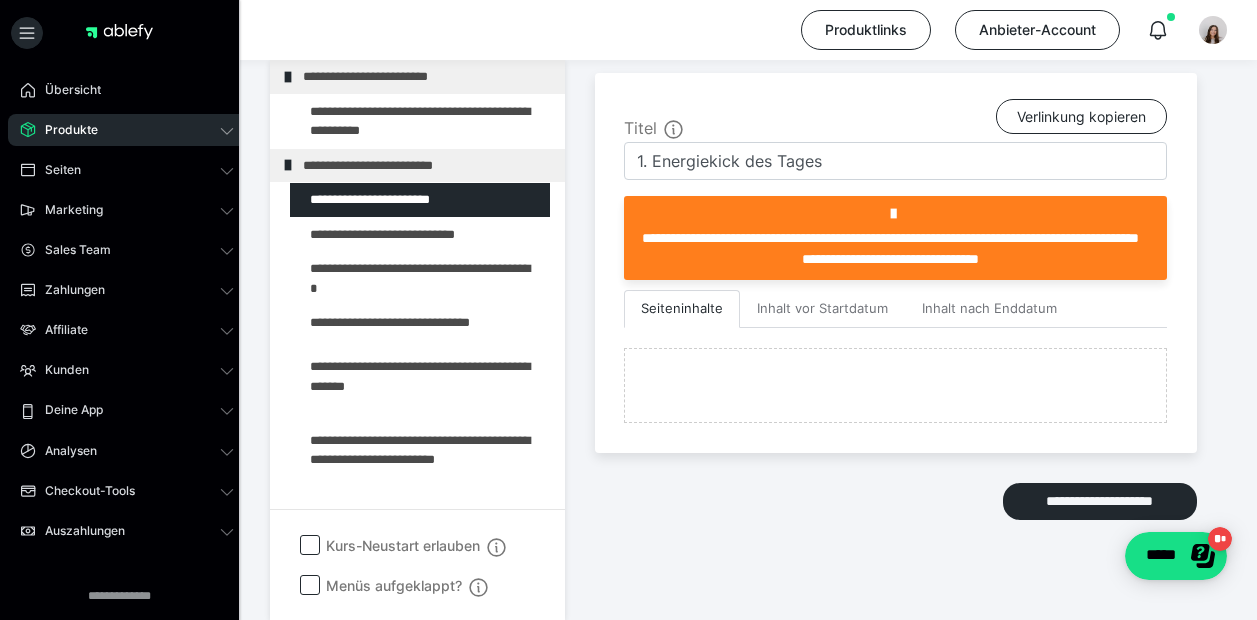 scroll, scrollTop: 544, scrollLeft: 0, axis: vertical 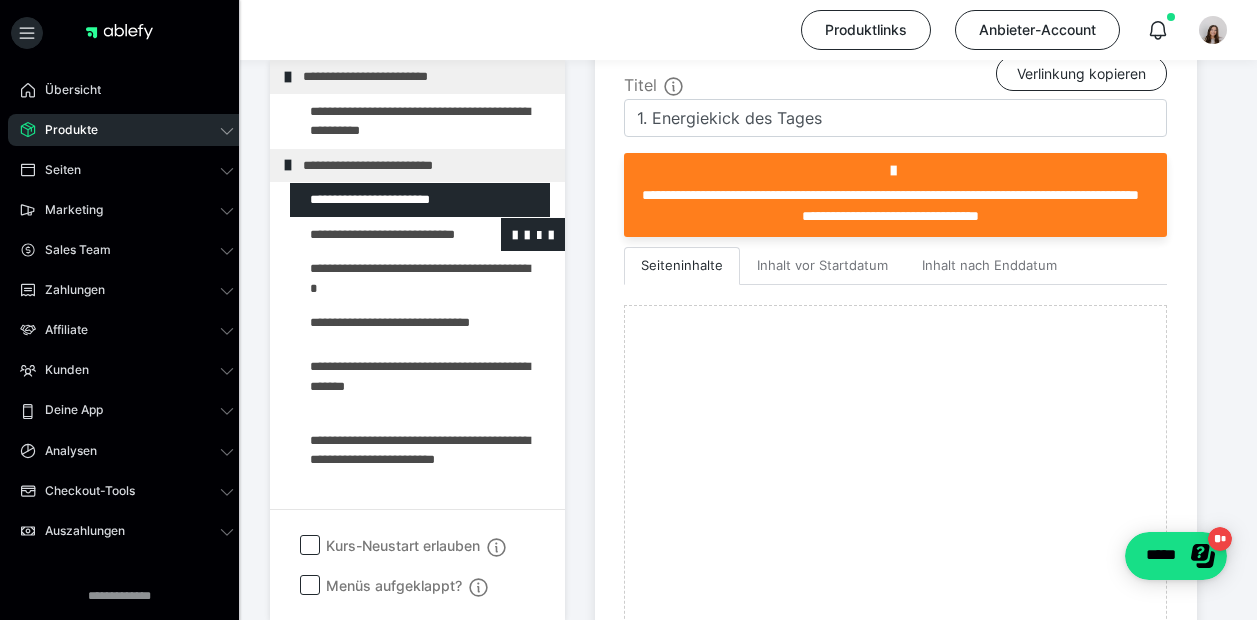 click at bounding box center [375, 235] 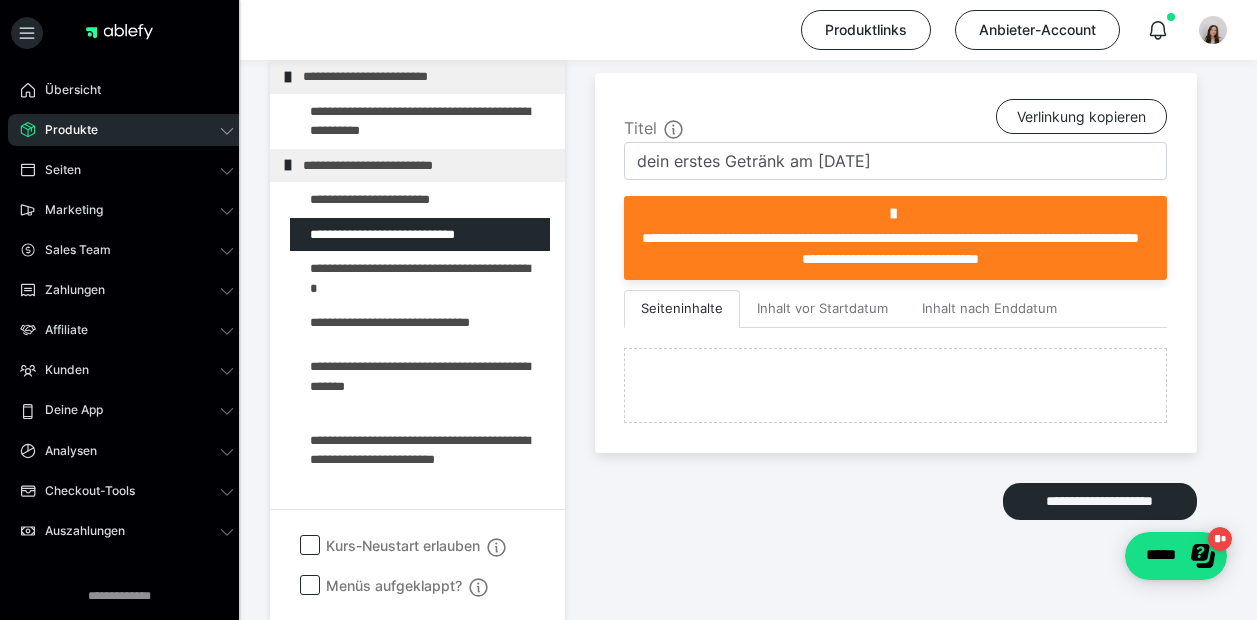 scroll, scrollTop: 544, scrollLeft: 0, axis: vertical 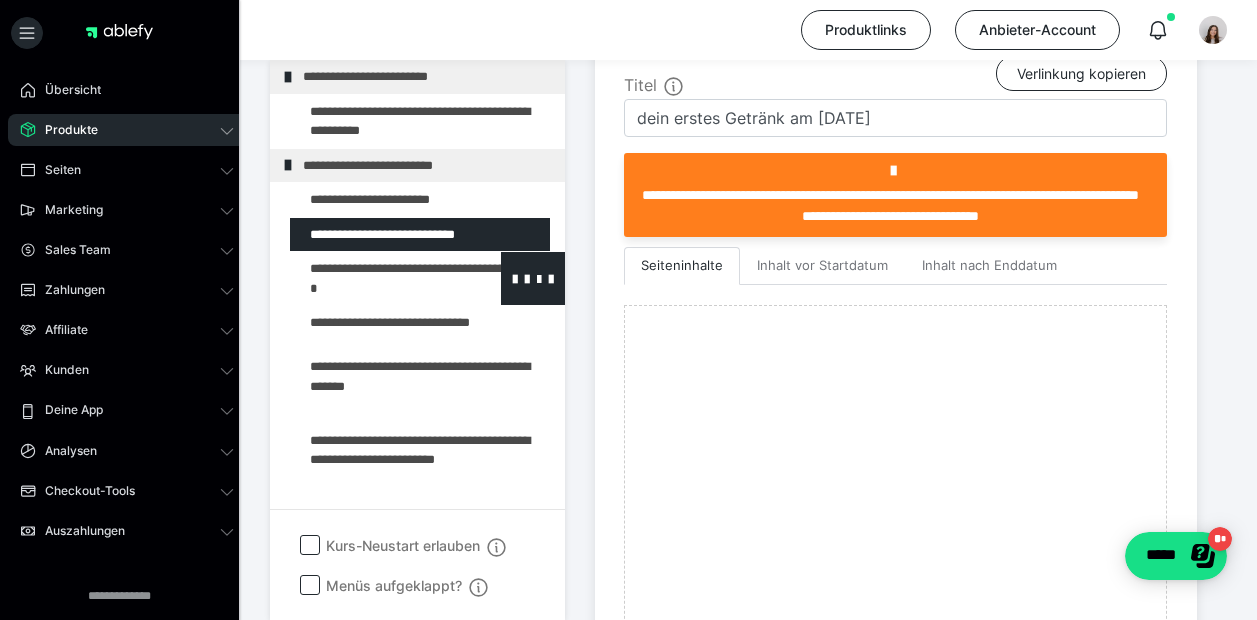 click at bounding box center (375, 278) 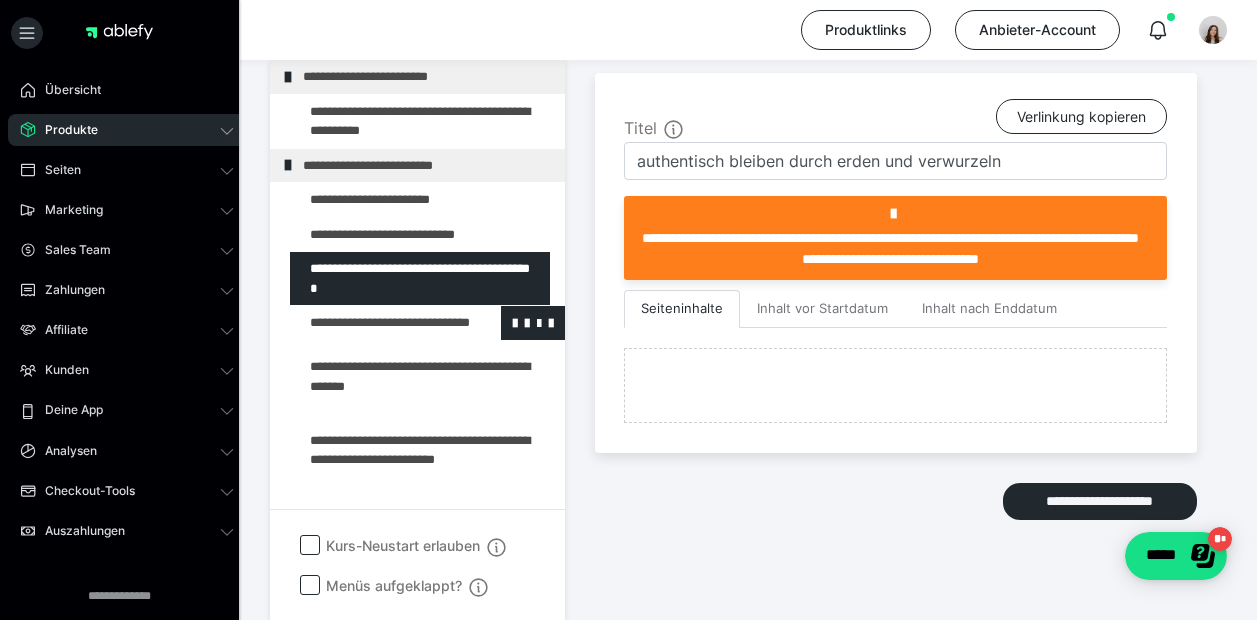 scroll, scrollTop: 544, scrollLeft: 0, axis: vertical 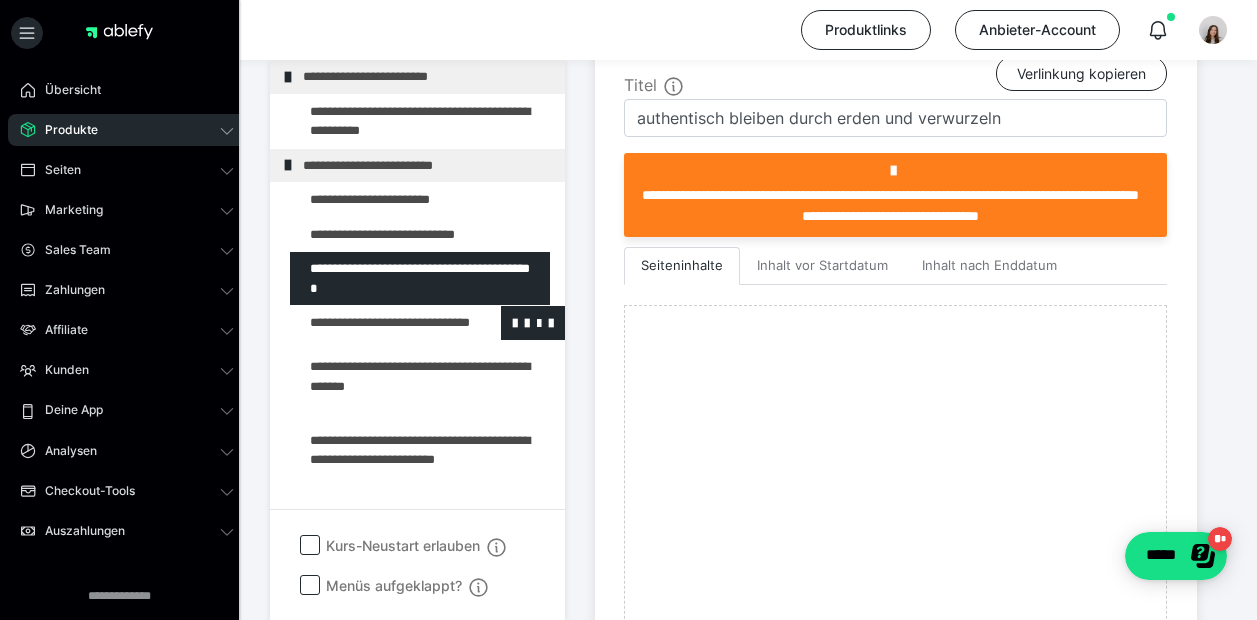 click at bounding box center (375, 323) 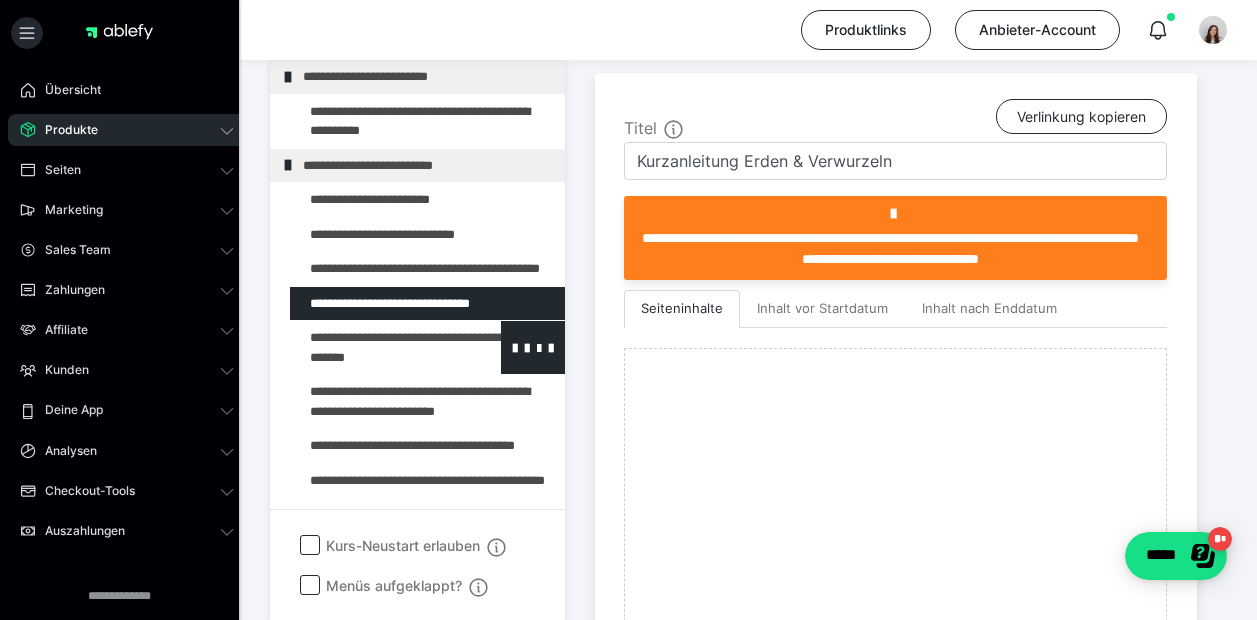 scroll, scrollTop: 544, scrollLeft: 0, axis: vertical 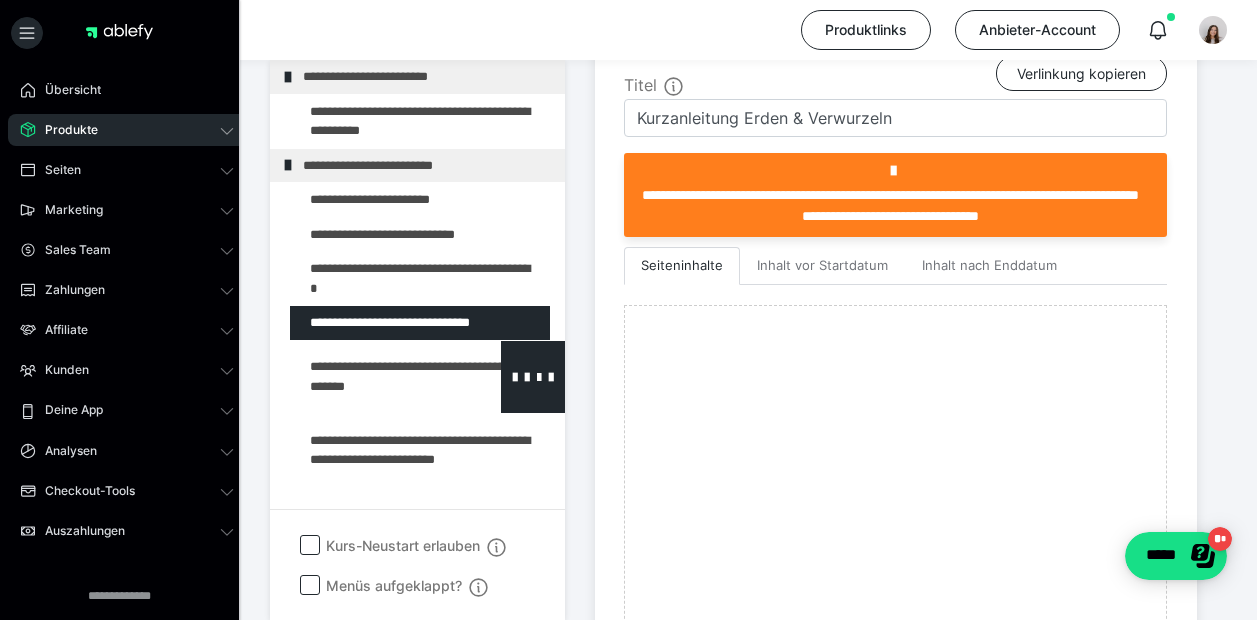 click at bounding box center [375, 377] 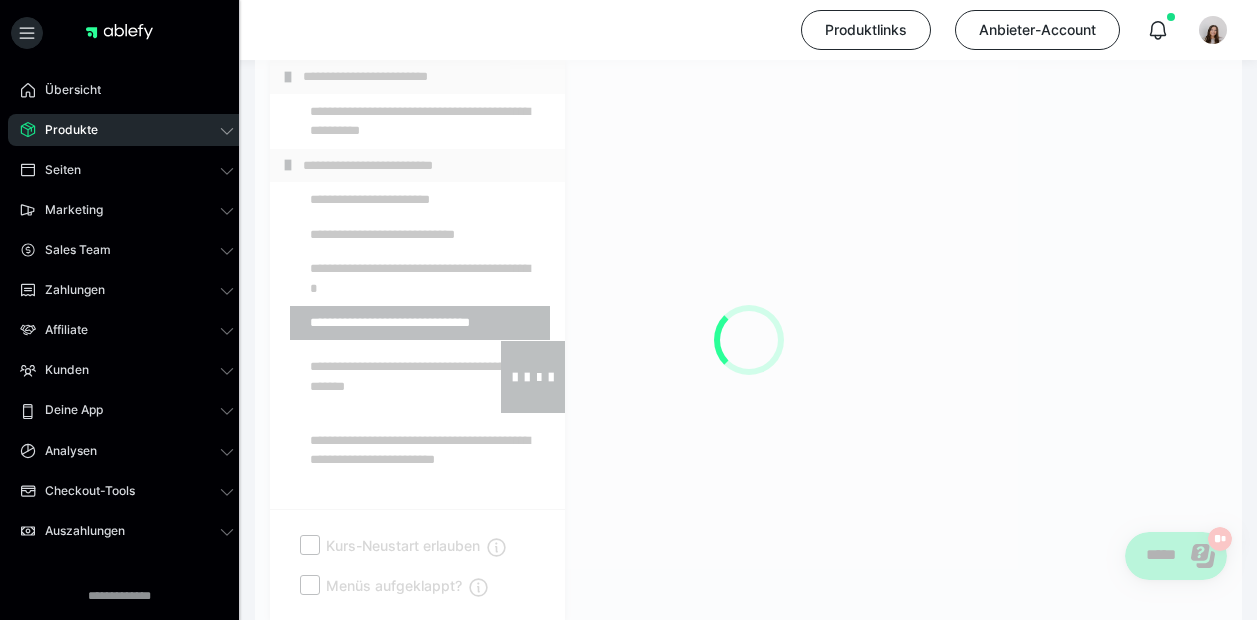 scroll, scrollTop: 544, scrollLeft: 0, axis: vertical 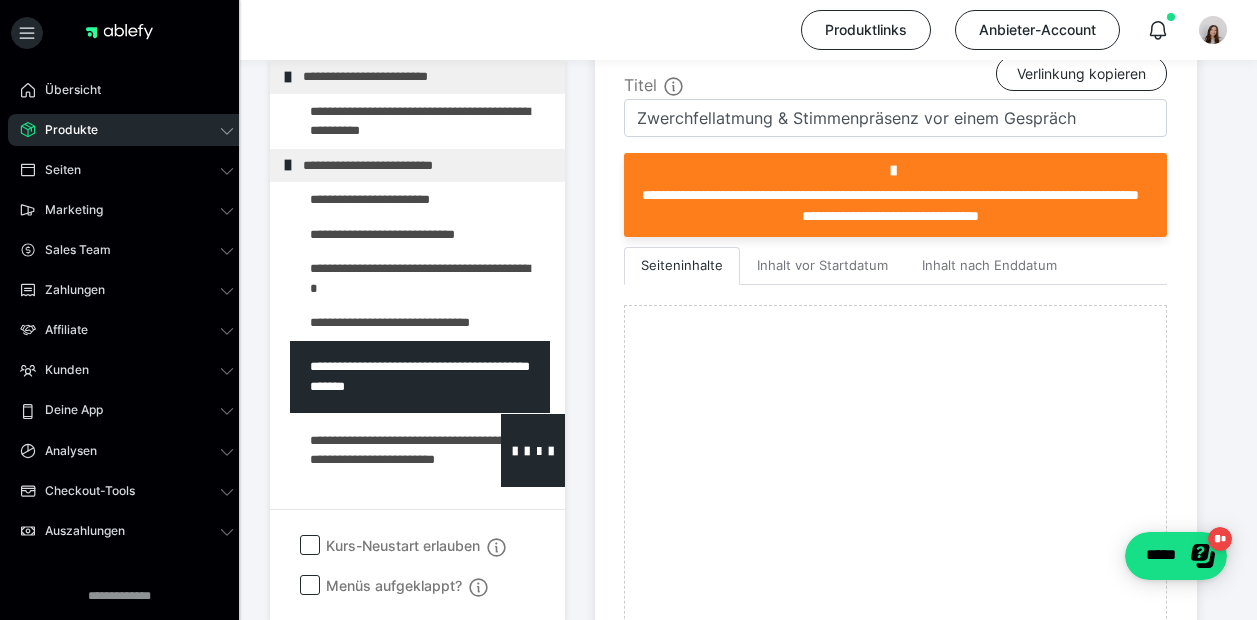 click at bounding box center (375, 450) 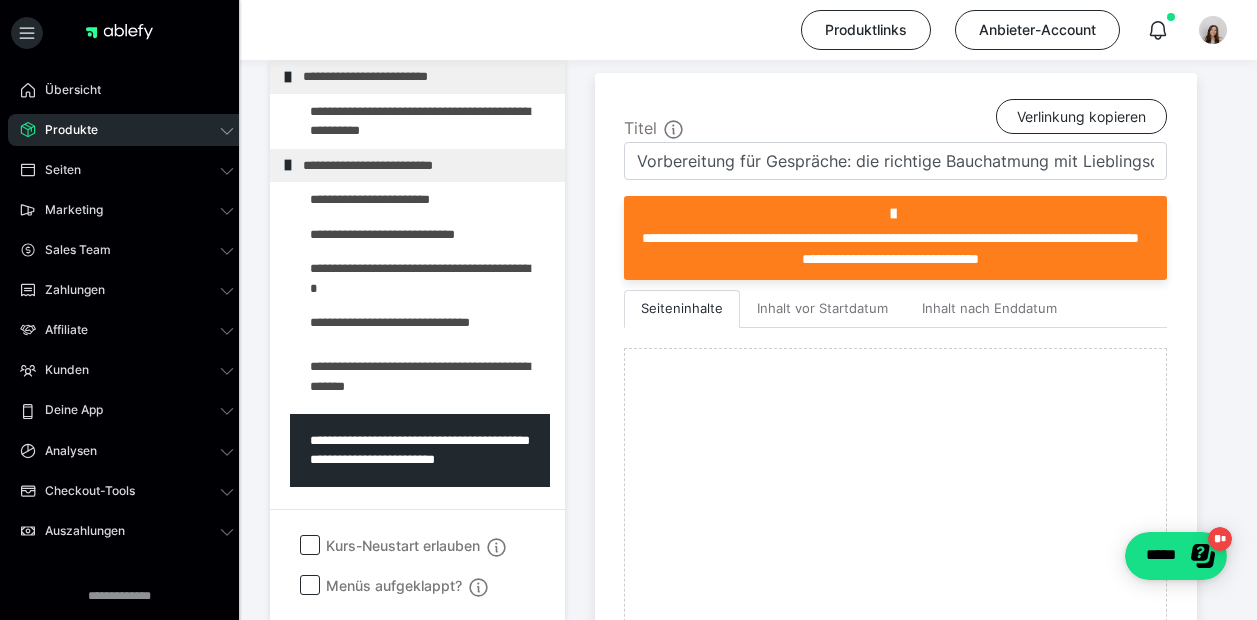 scroll, scrollTop: 544, scrollLeft: 0, axis: vertical 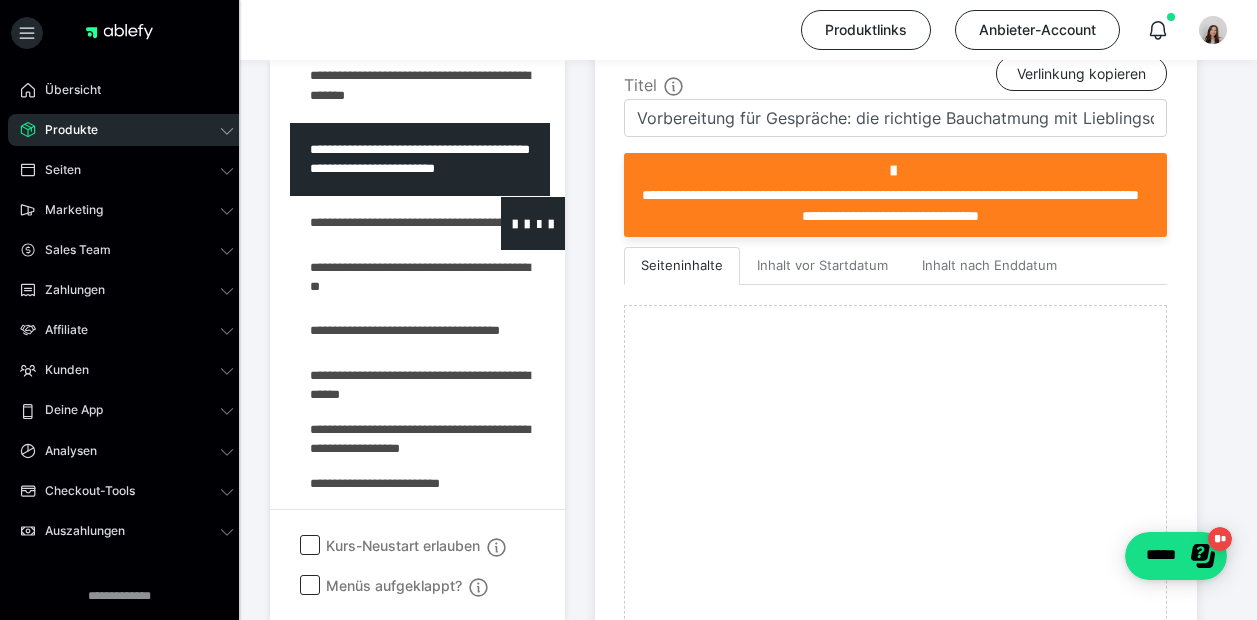 click at bounding box center [375, 223] 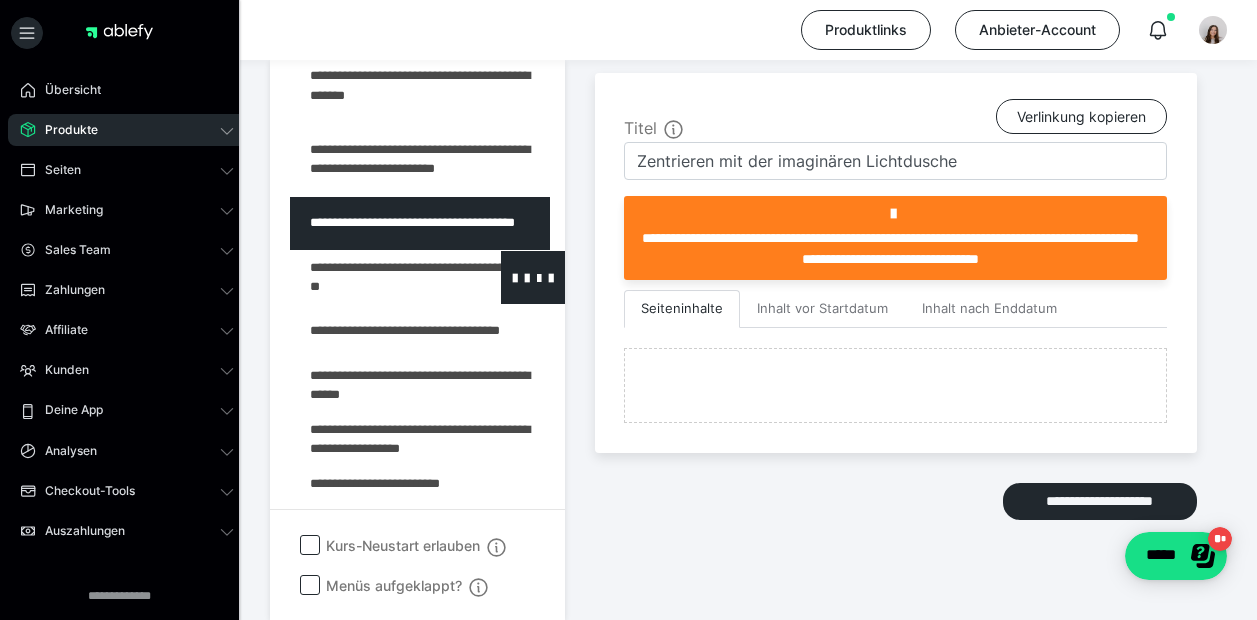 scroll, scrollTop: 544, scrollLeft: 0, axis: vertical 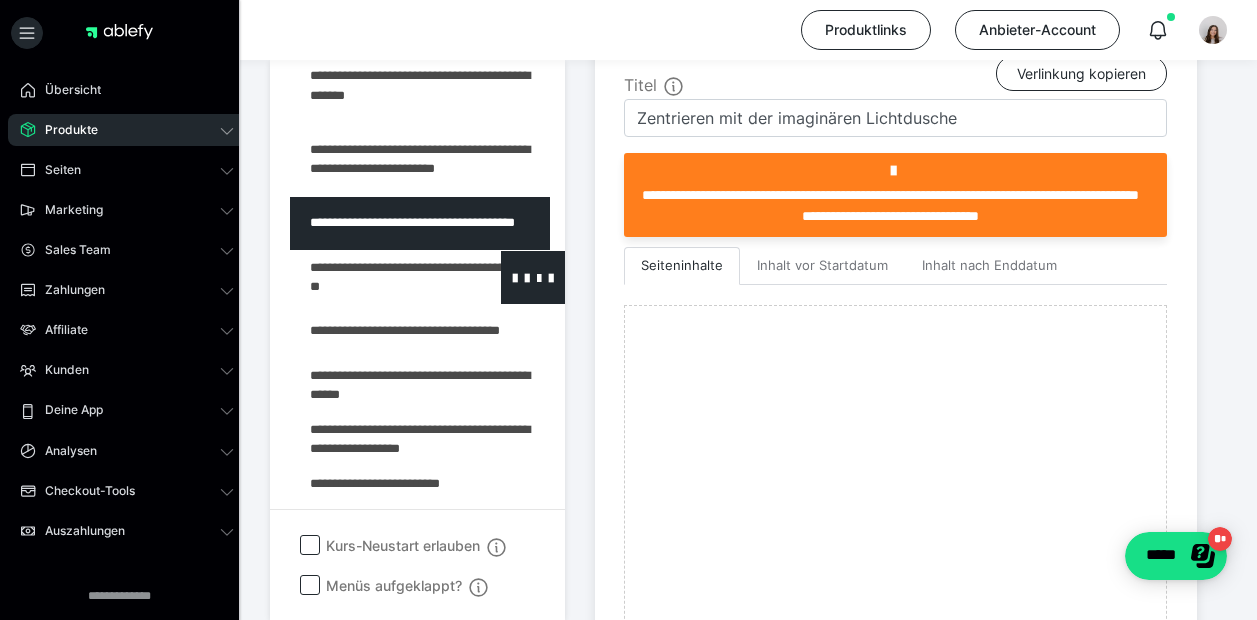 click at bounding box center (375, 277) 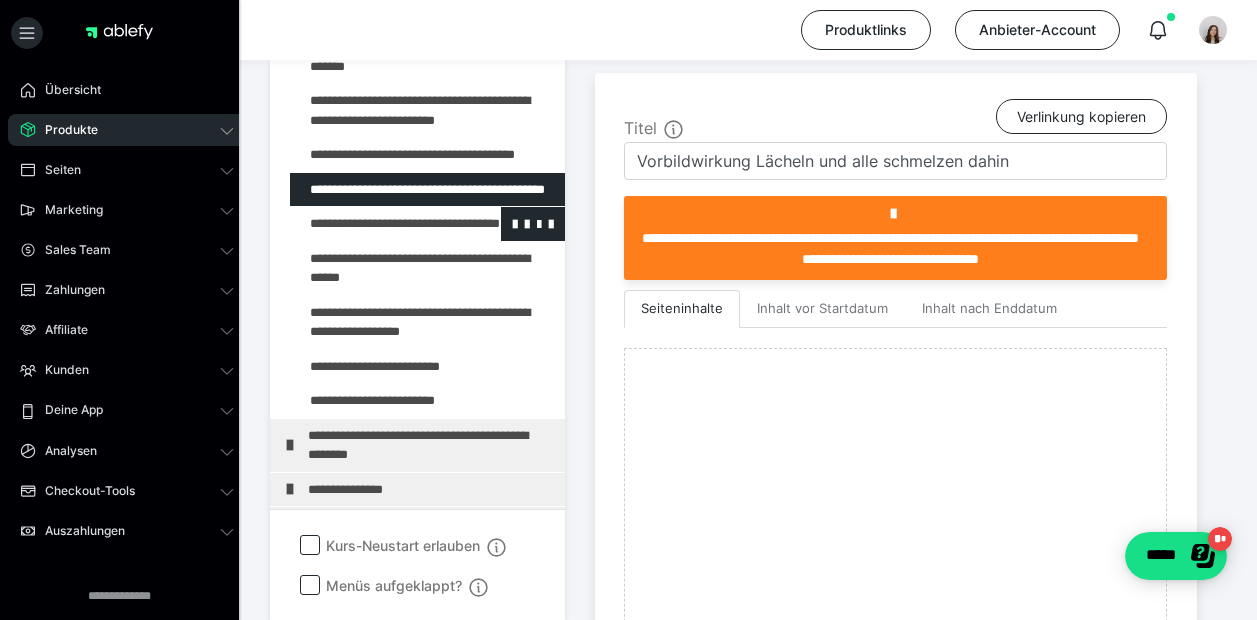scroll, scrollTop: 544, scrollLeft: 0, axis: vertical 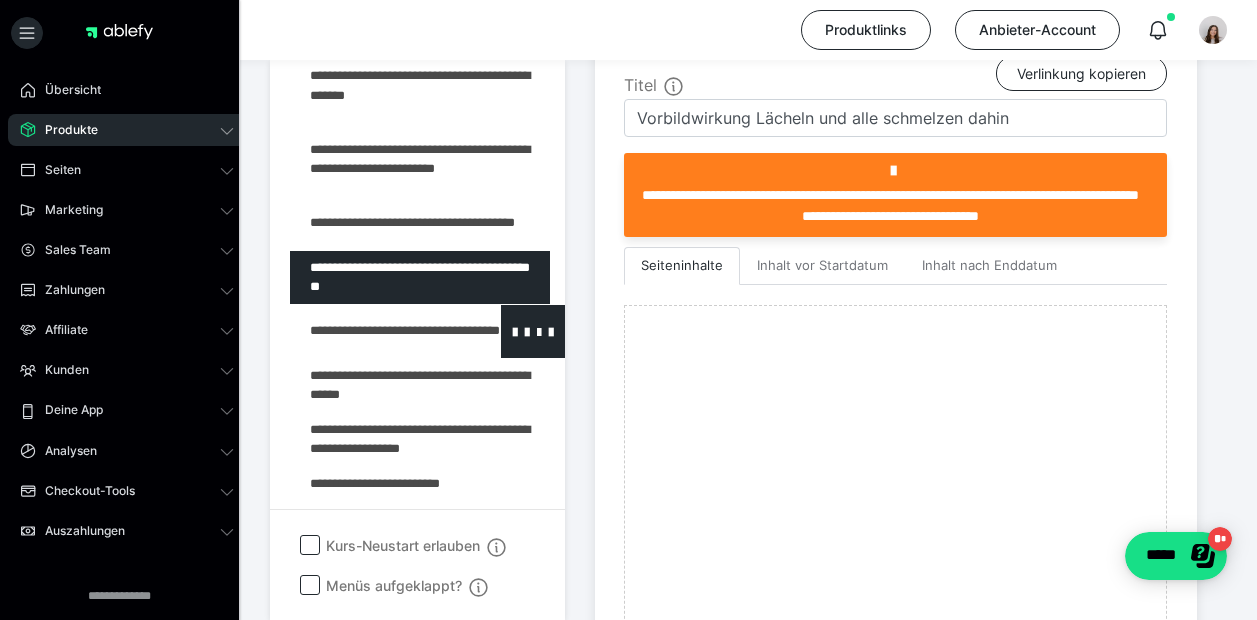 click at bounding box center (375, 331) 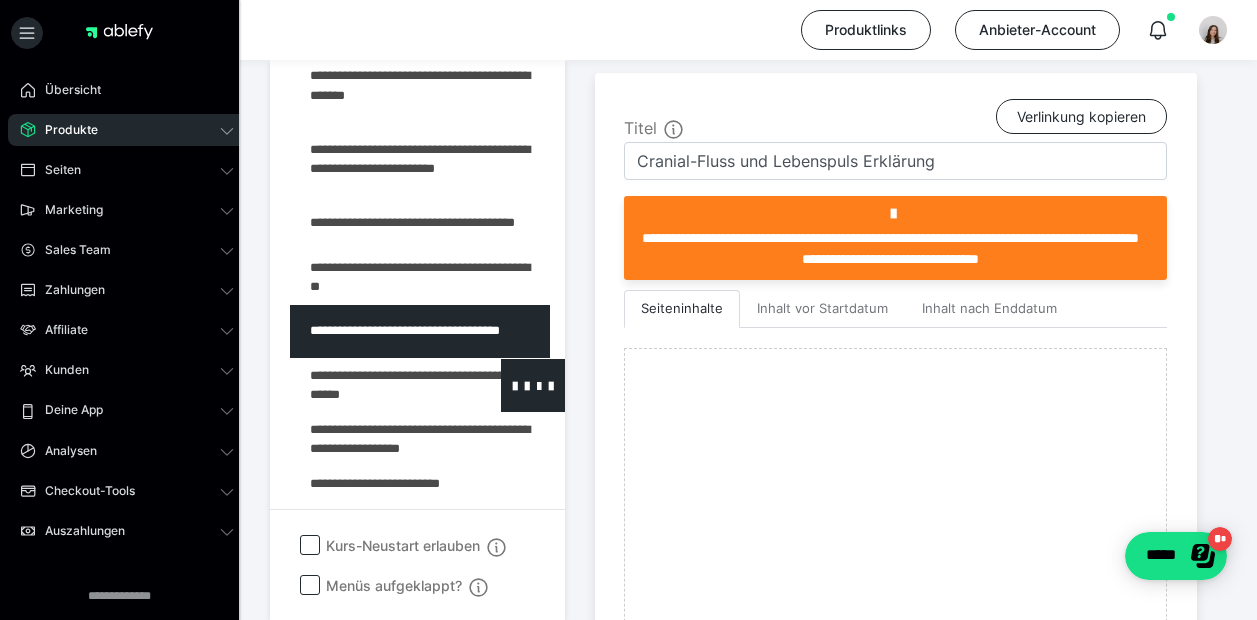 scroll, scrollTop: 544, scrollLeft: 0, axis: vertical 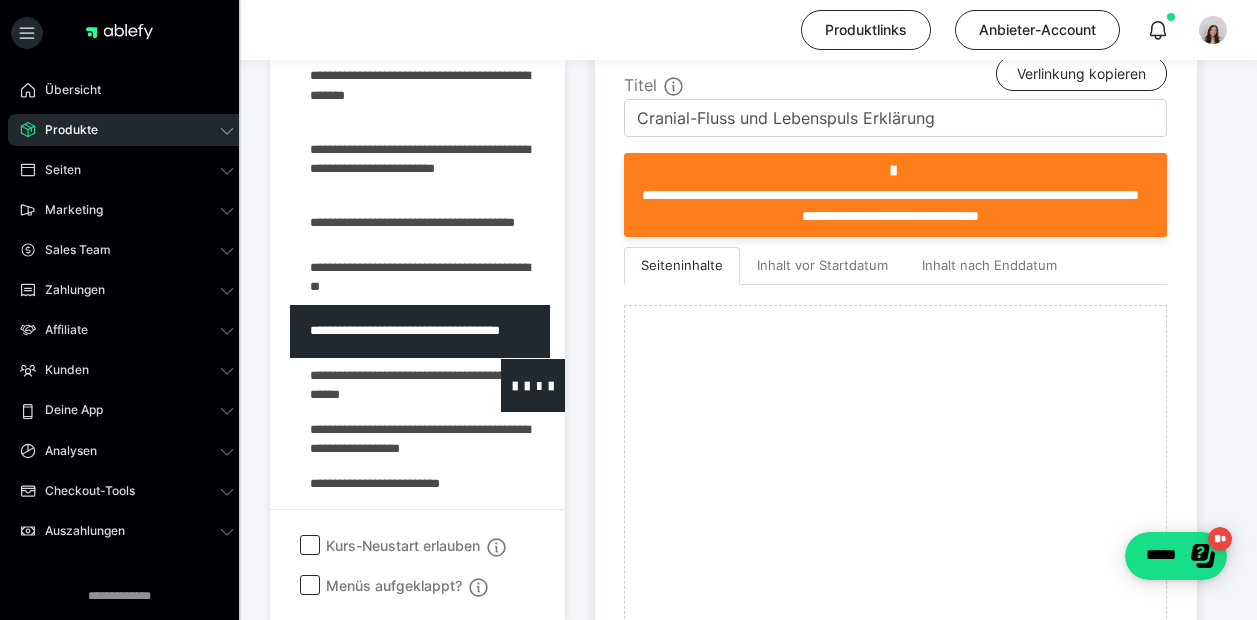 click at bounding box center [375, 385] 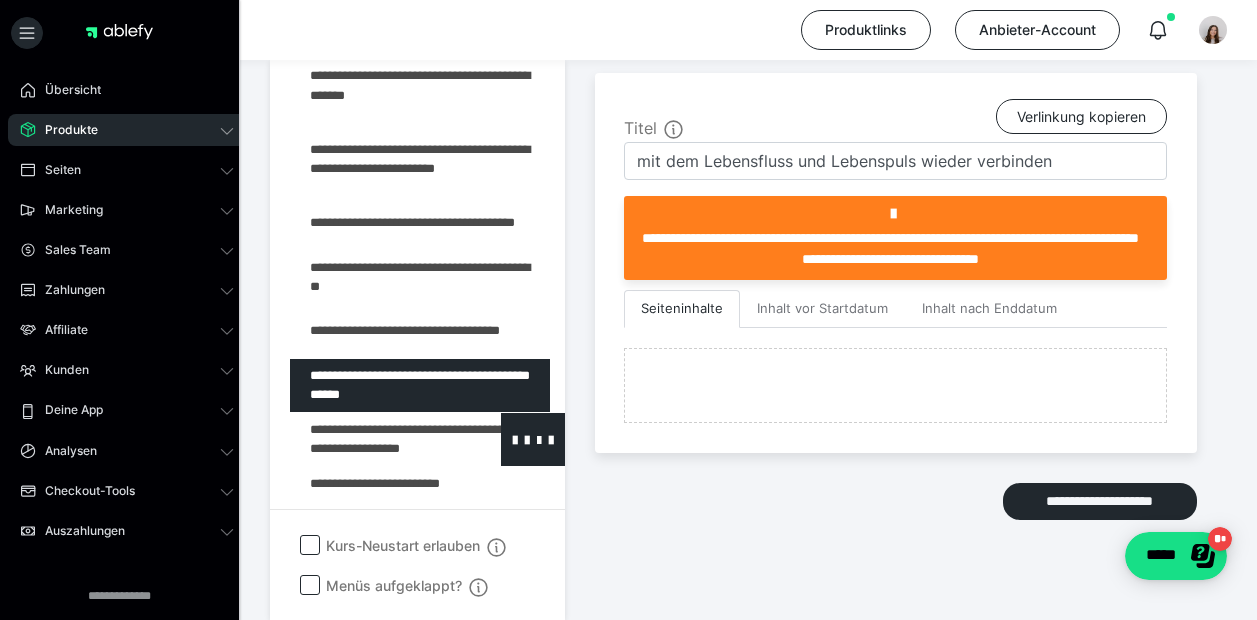 scroll, scrollTop: 544, scrollLeft: 0, axis: vertical 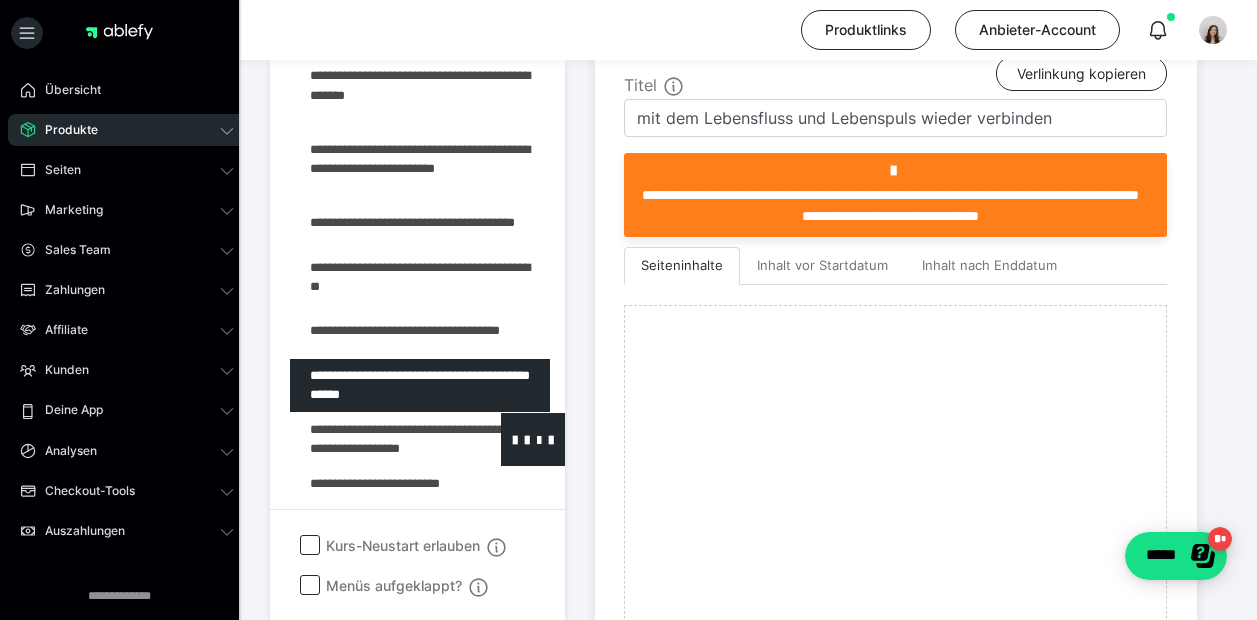 click at bounding box center [375, 439] 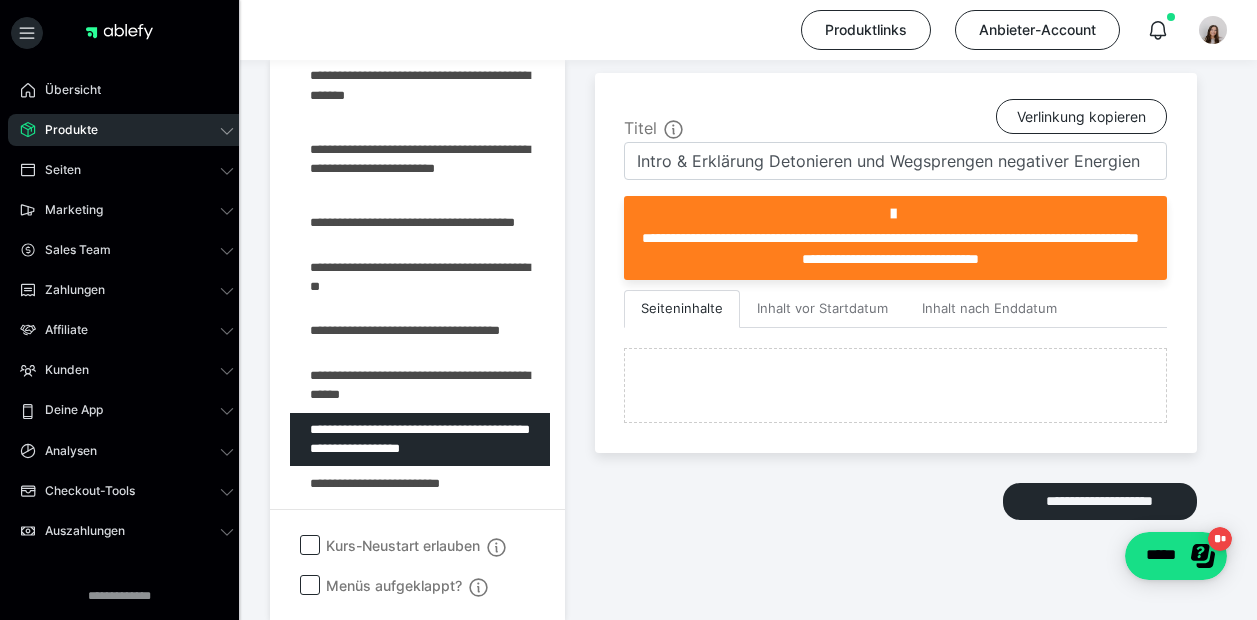 scroll, scrollTop: 544, scrollLeft: 0, axis: vertical 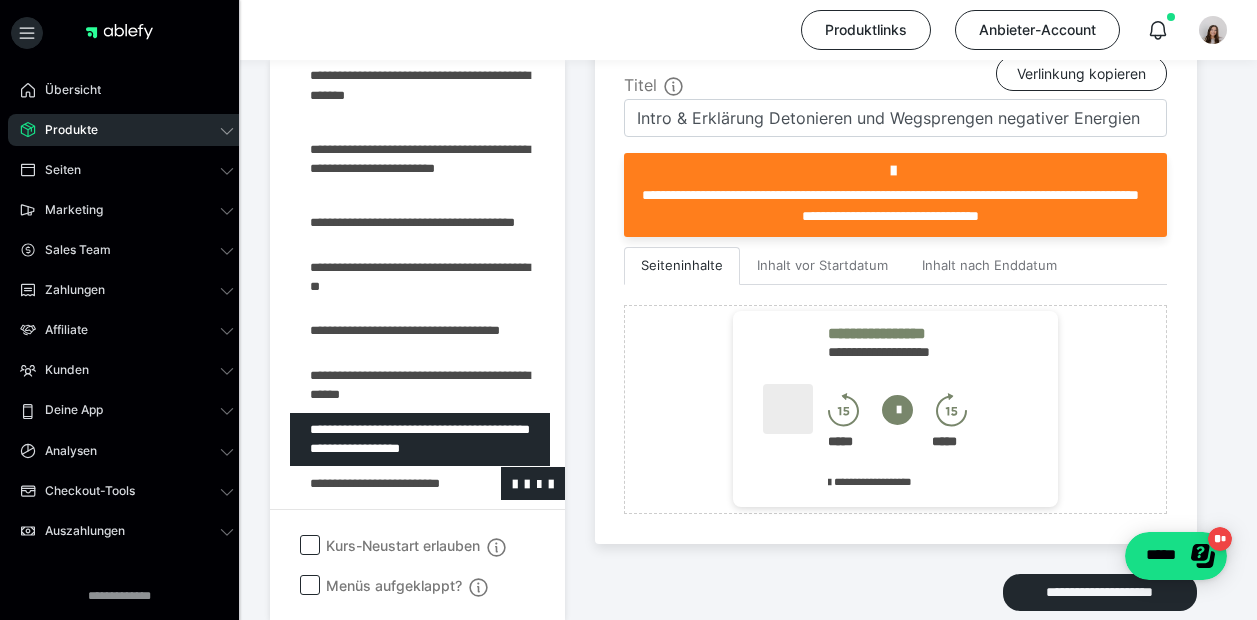 click at bounding box center (375, 484) 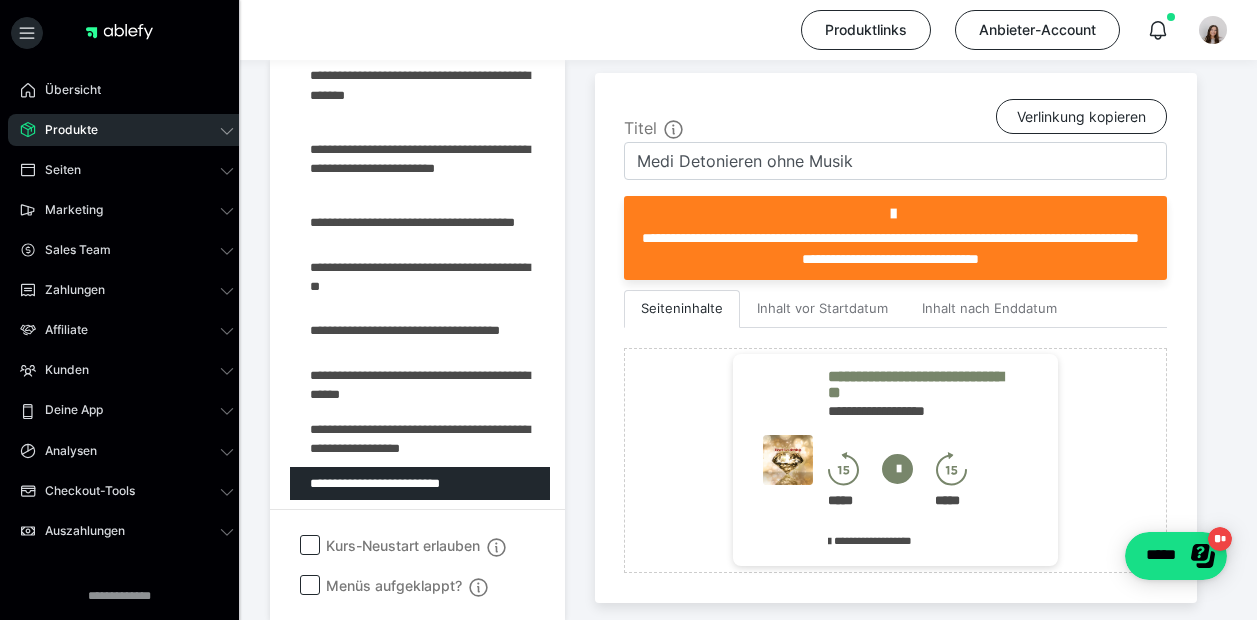 scroll, scrollTop: 544, scrollLeft: 0, axis: vertical 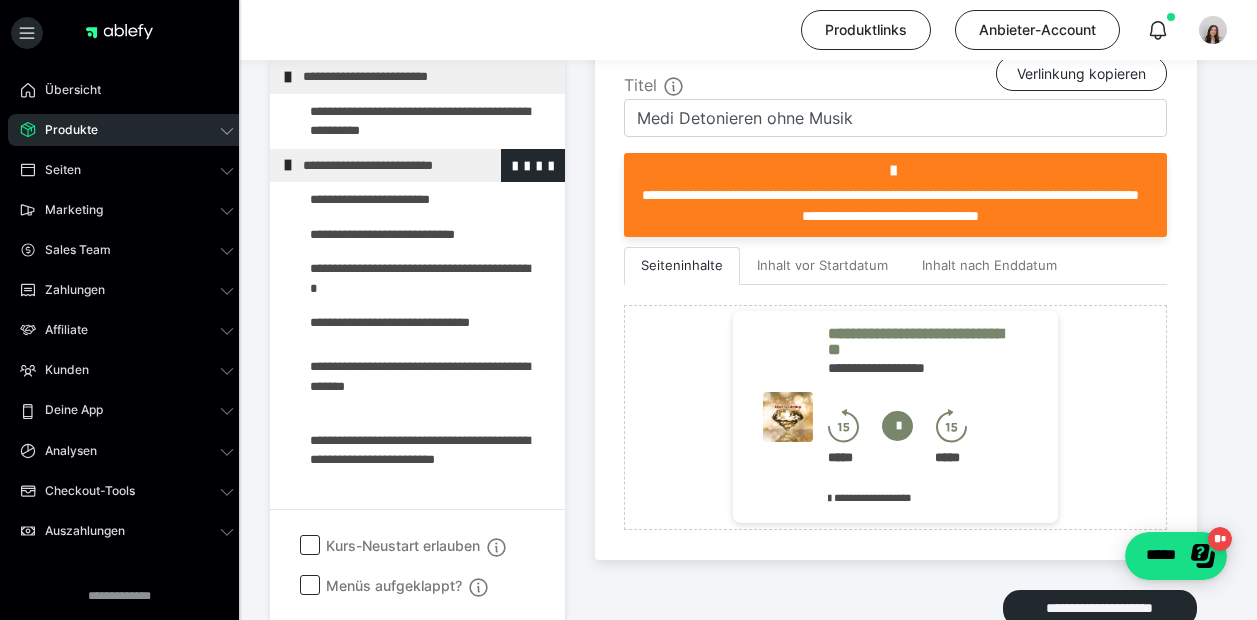 click at bounding box center (288, 165) 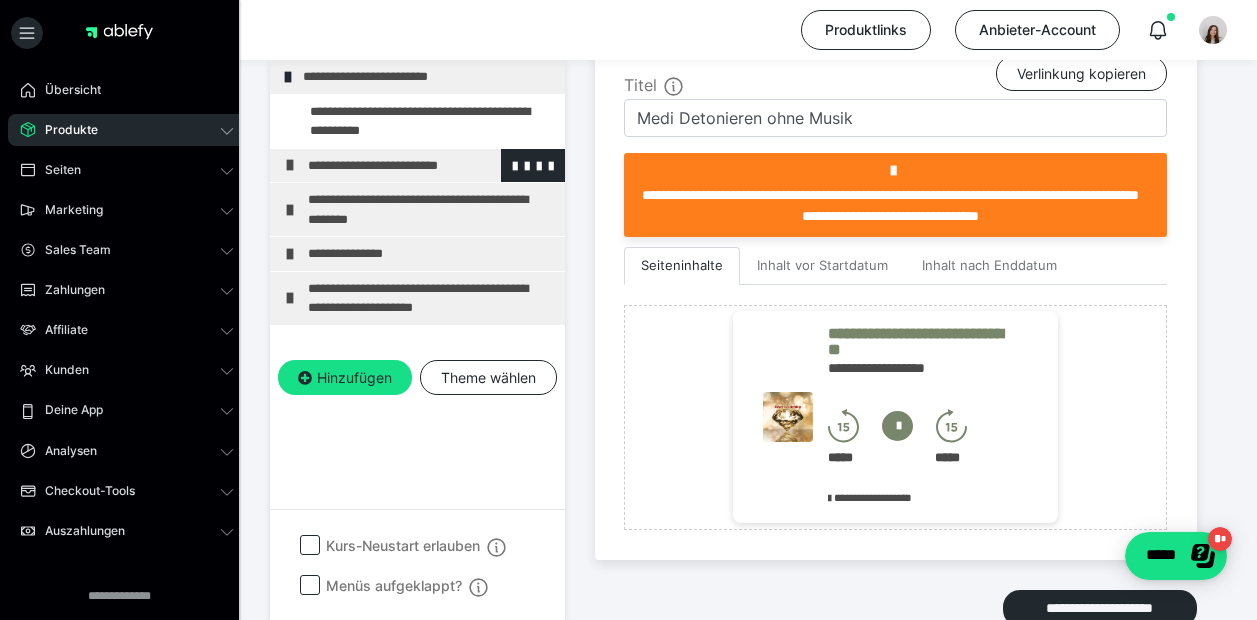 click at bounding box center [290, 165] 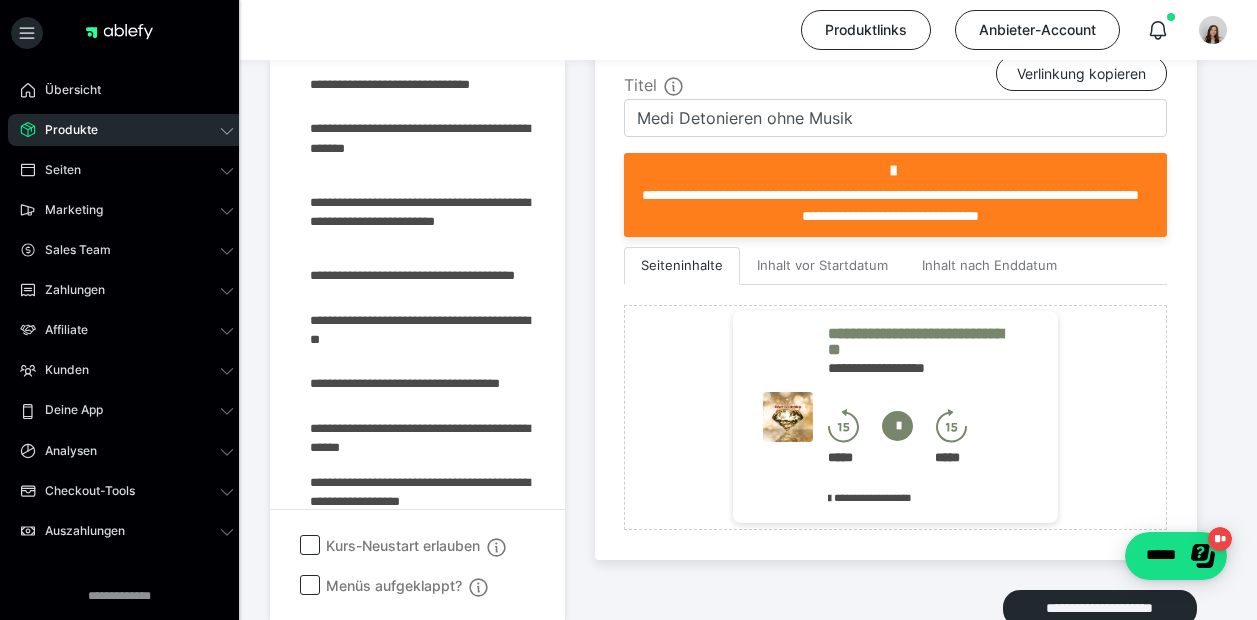 scroll, scrollTop: 240, scrollLeft: 0, axis: vertical 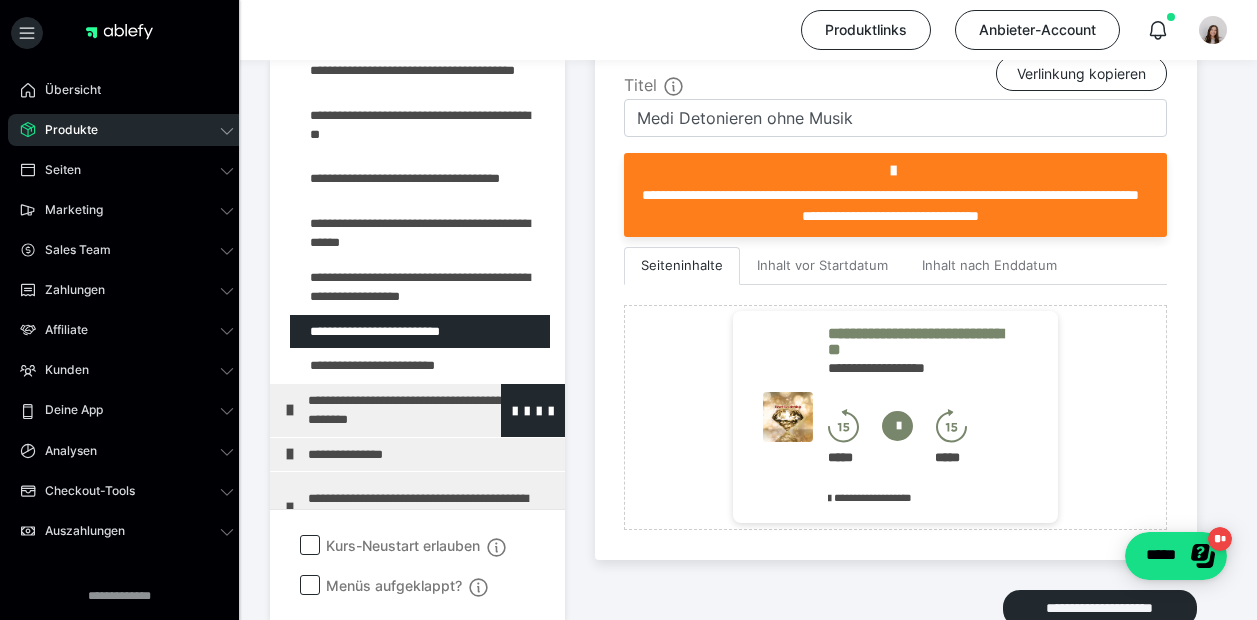 click at bounding box center [290, 410] 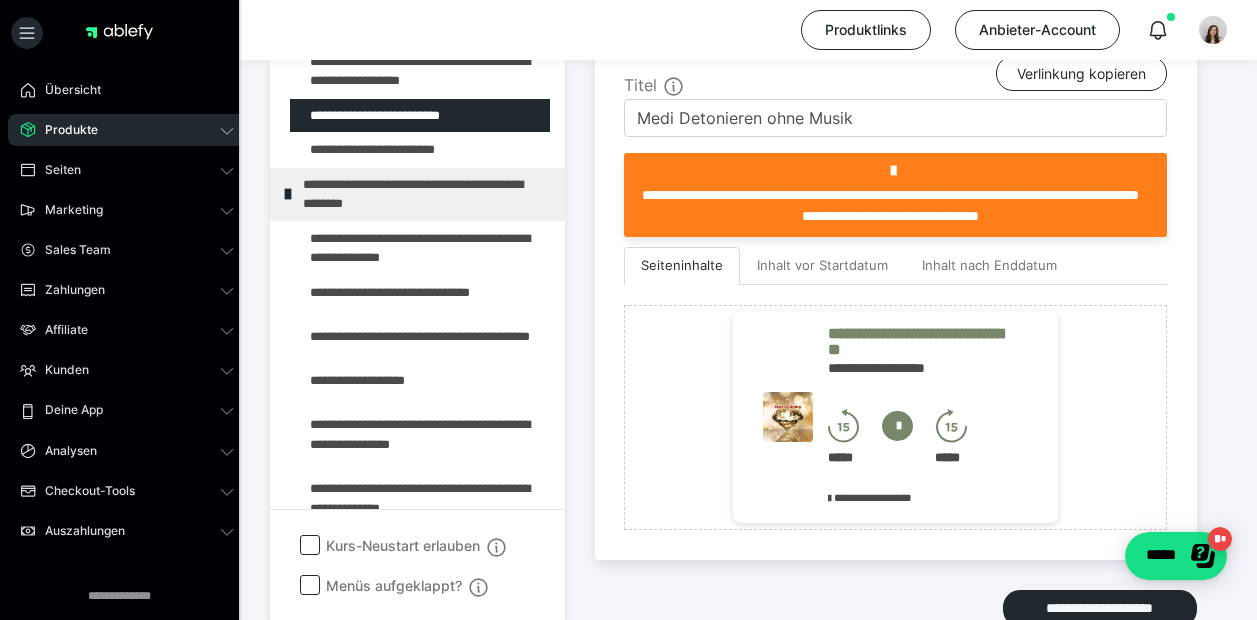 scroll, scrollTop: 660, scrollLeft: 0, axis: vertical 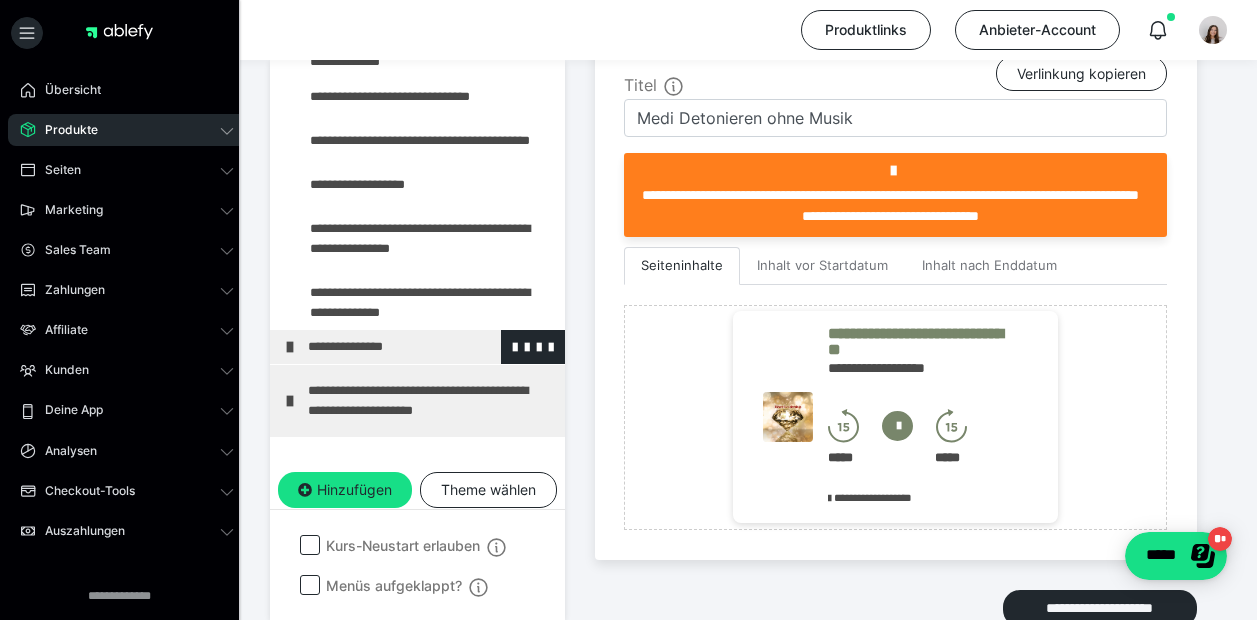 click at bounding box center [290, 347] 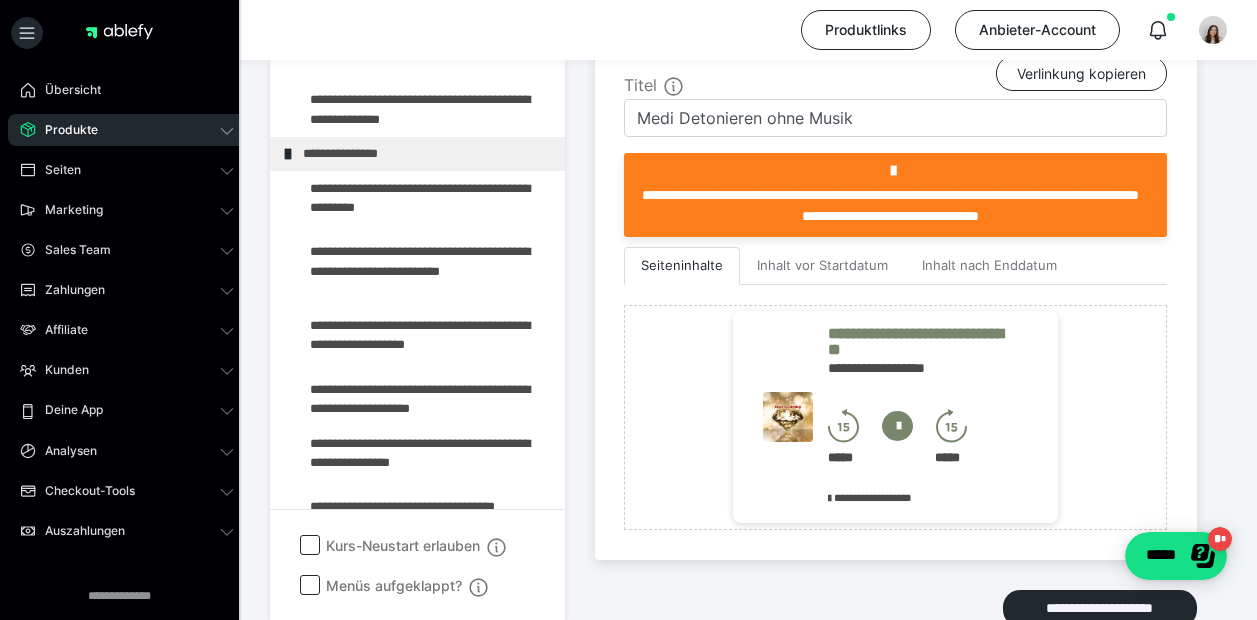 scroll, scrollTop: 1090, scrollLeft: 0, axis: vertical 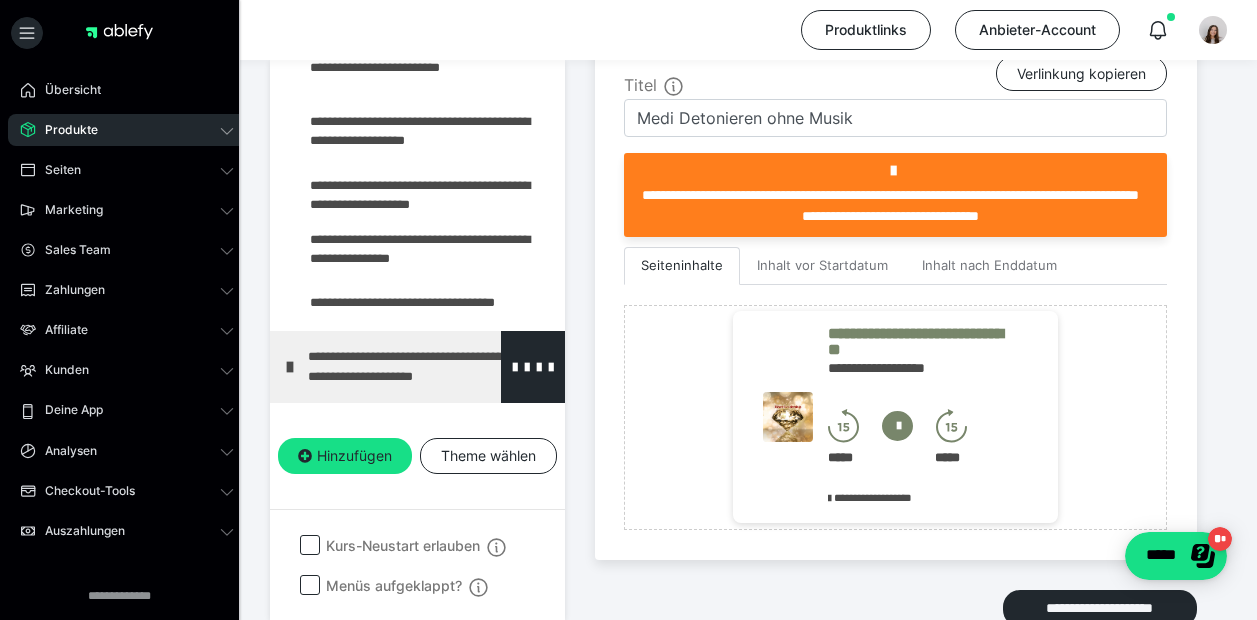 click at bounding box center (290, 367) 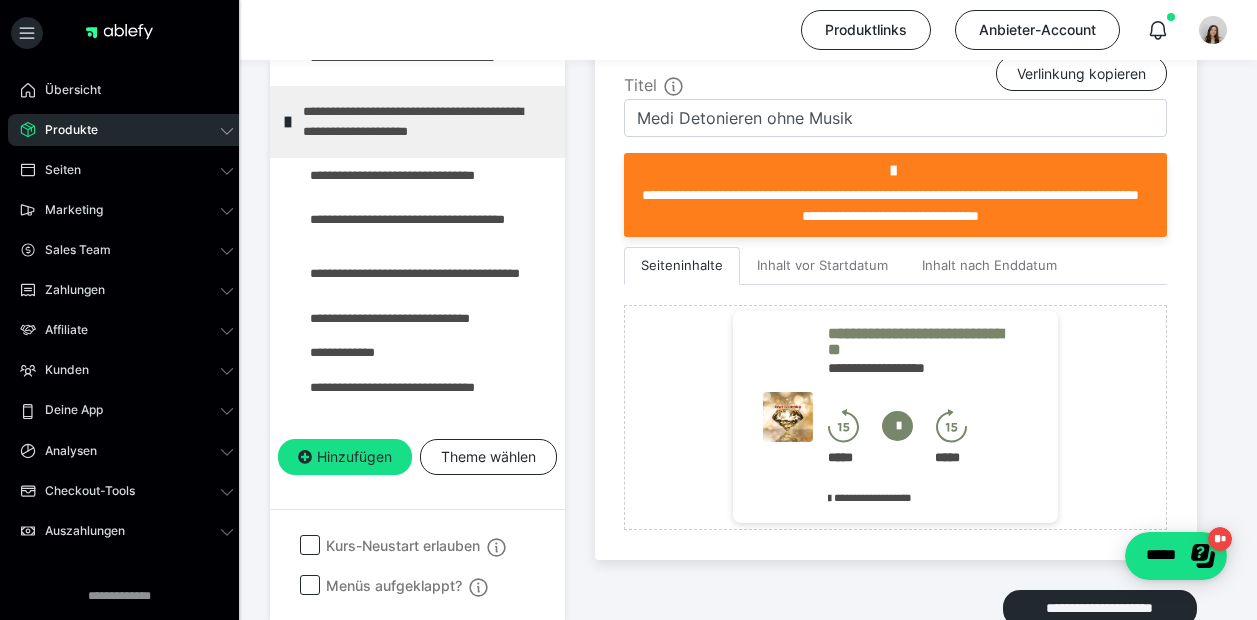 scroll, scrollTop: 1533, scrollLeft: 0, axis: vertical 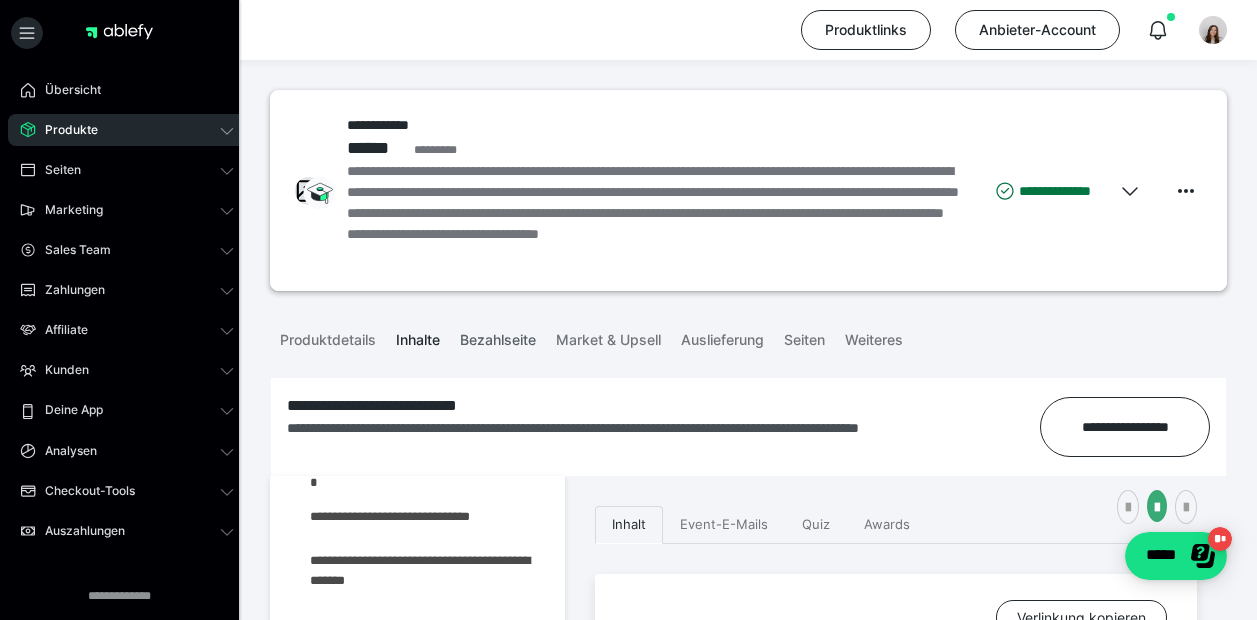 click on "Bezahlseite" at bounding box center [498, 336] 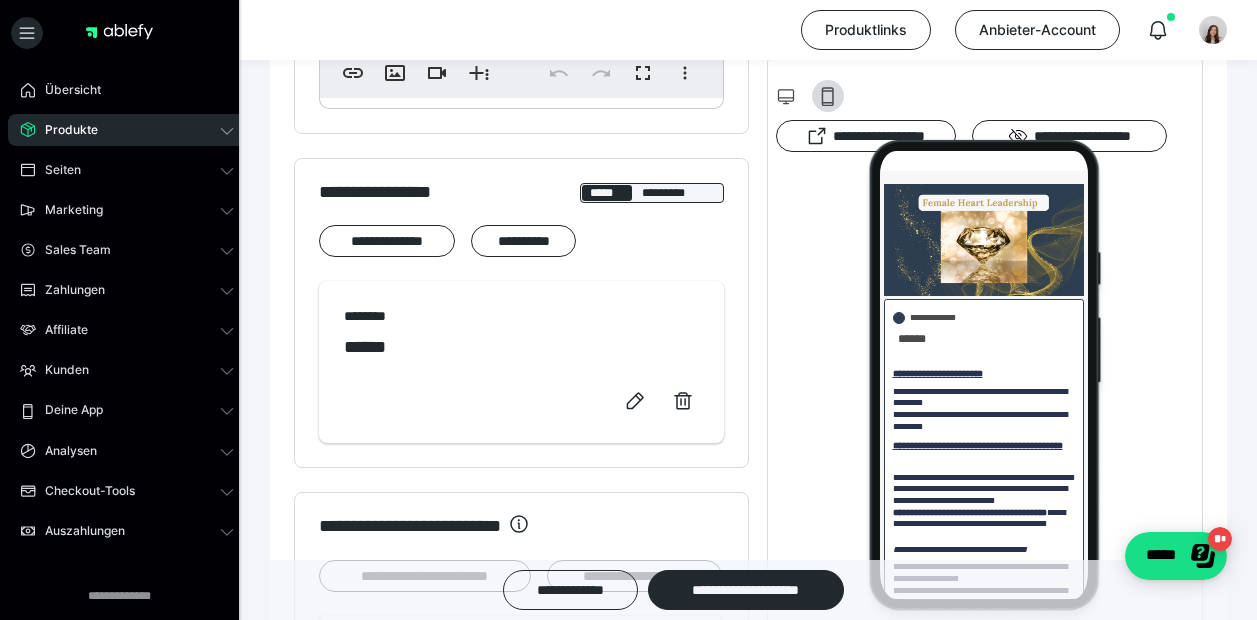 scroll, scrollTop: 1163, scrollLeft: 0, axis: vertical 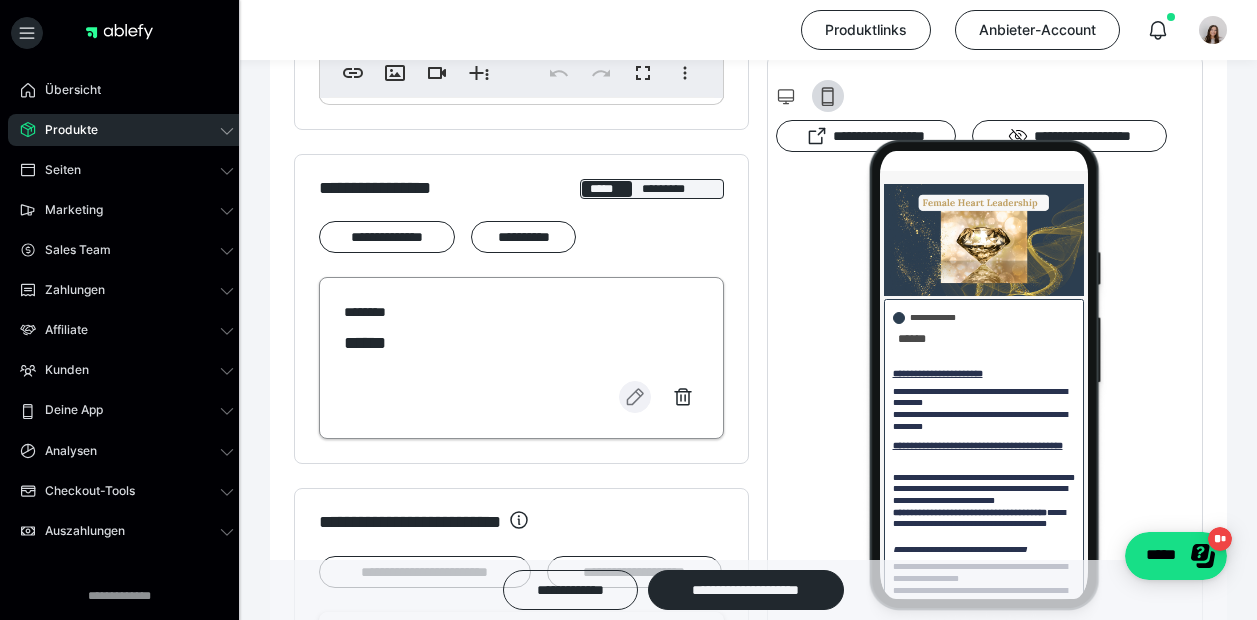 click 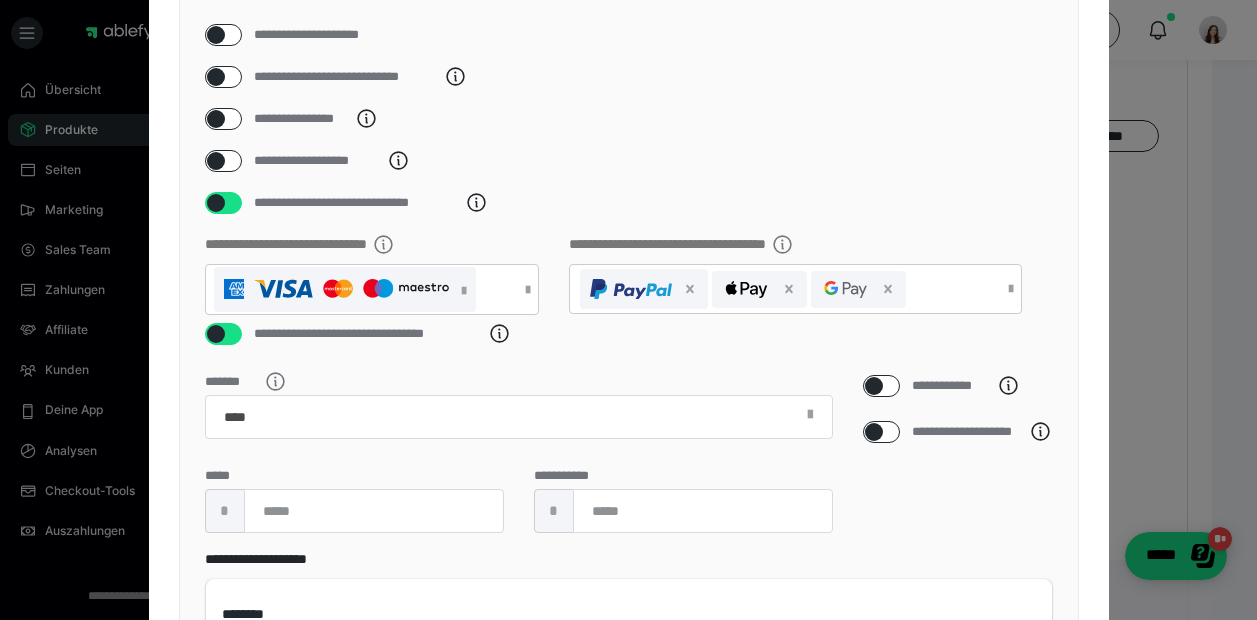 scroll, scrollTop: 223, scrollLeft: 0, axis: vertical 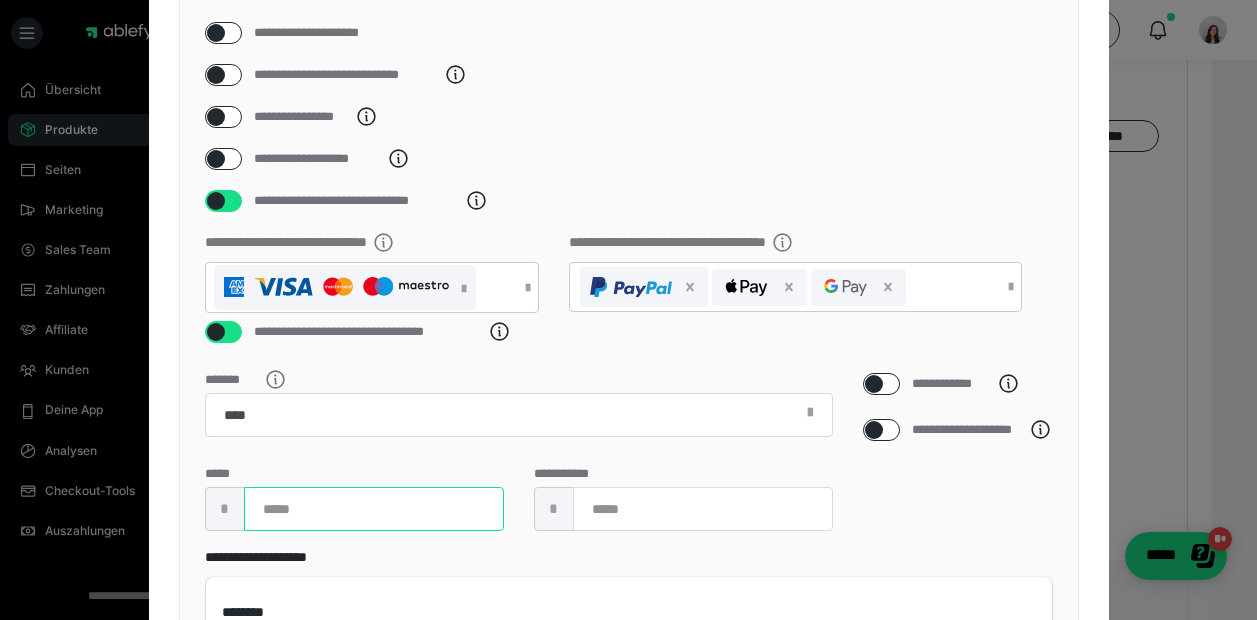 click on "**" at bounding box center [374, 509] 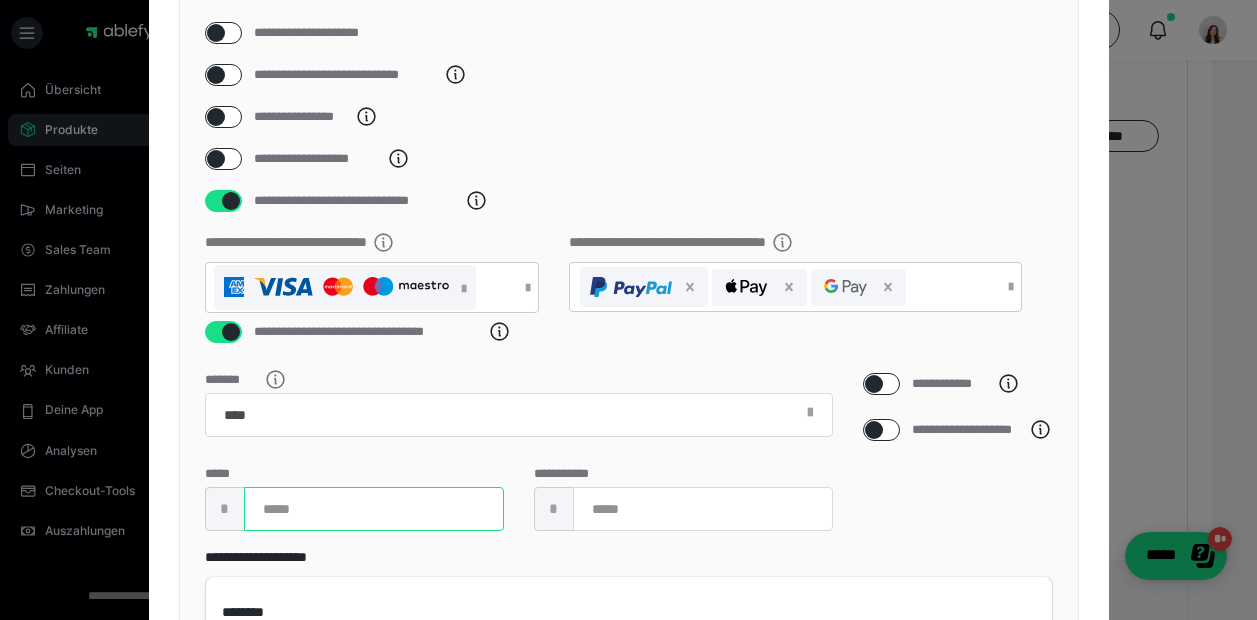 type on "**" 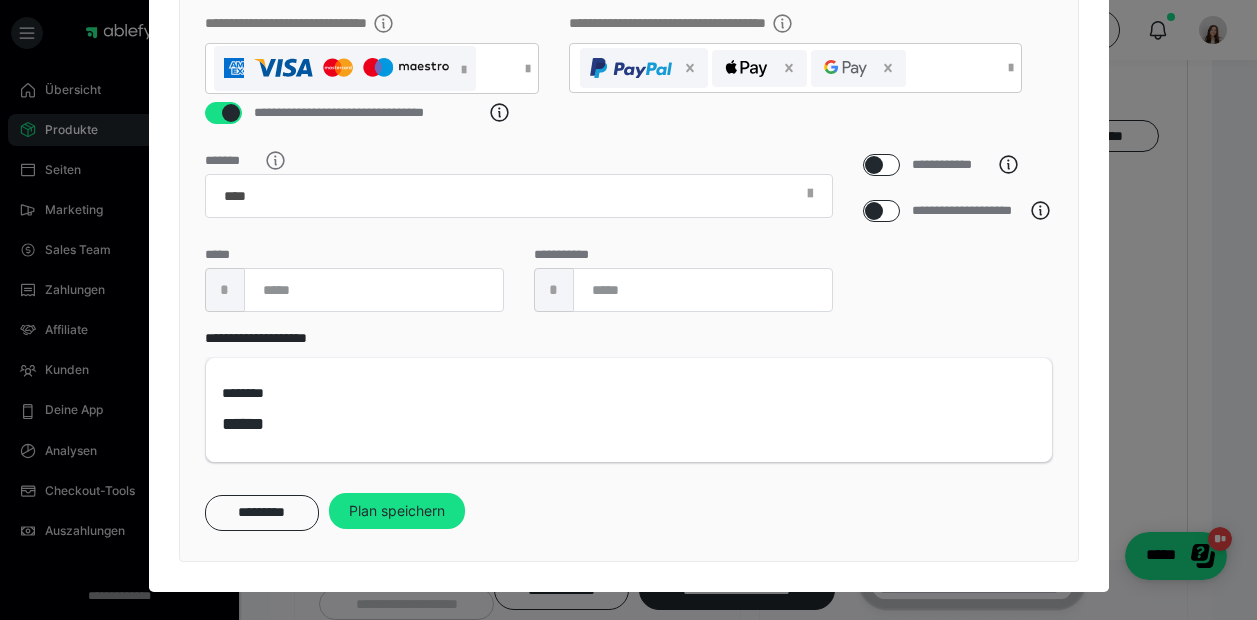 scroll, scrollTop: 452, scrollLeft: 0, axis: vertical 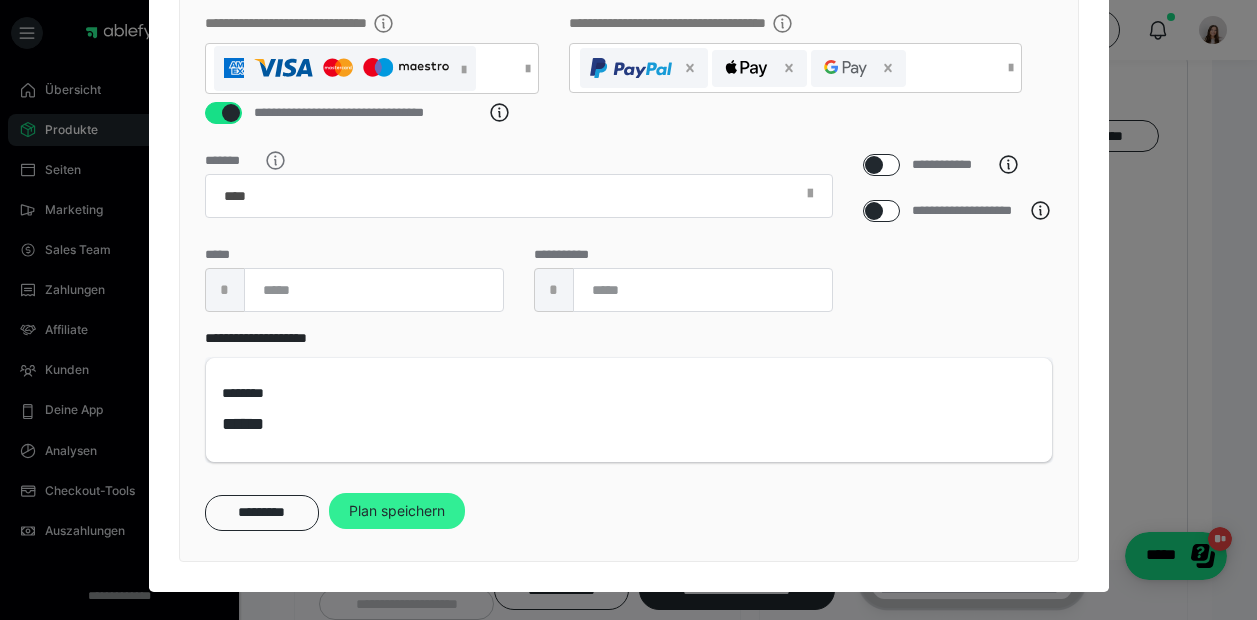 click on "Plan speichern" at bounding box center (397, 511) 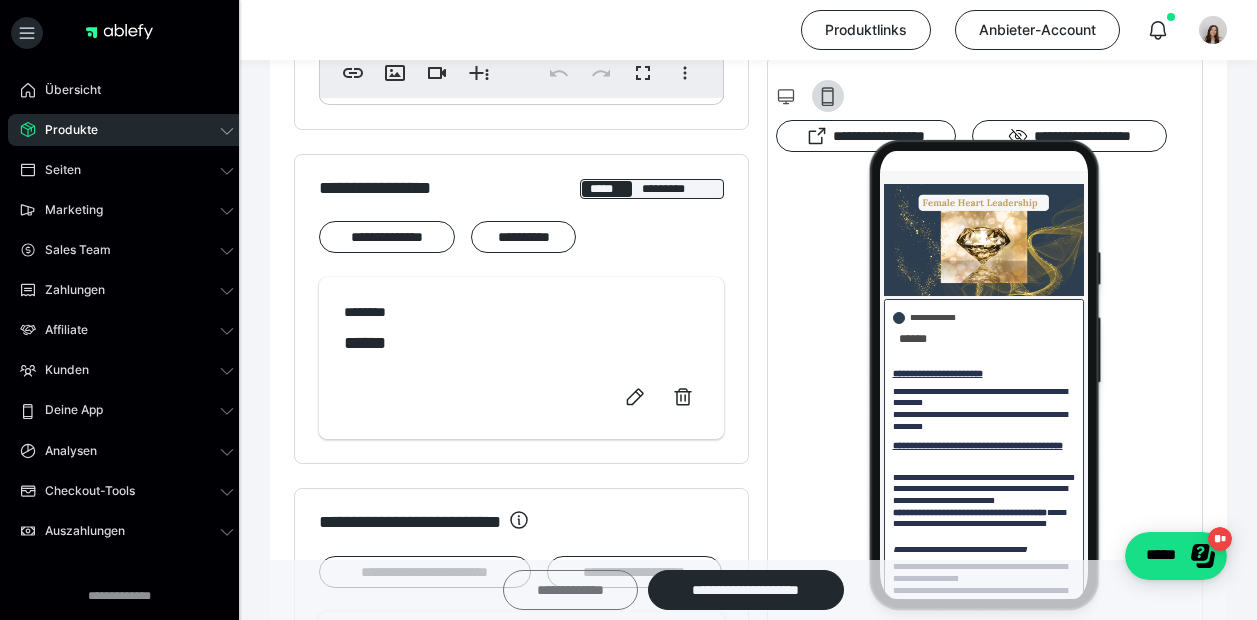 click on "**********" at bounding box center (570, 590) 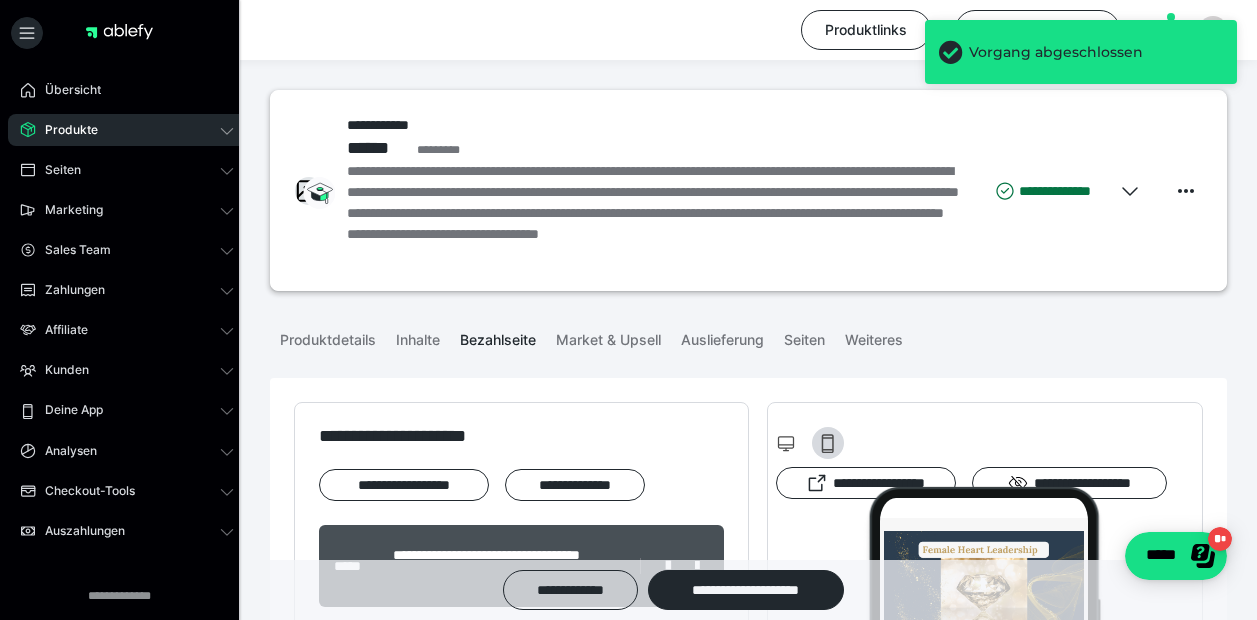 scroll, scrollTop: 0, scrollLeft: 0, axis: both 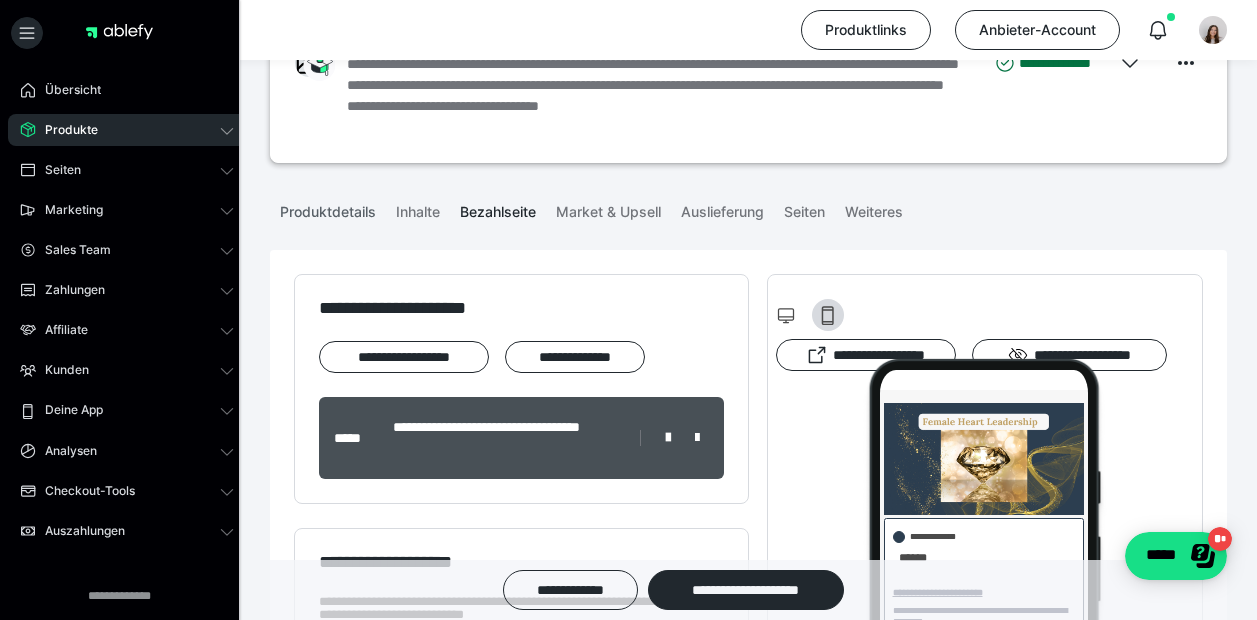 click on "Produktdetails" at bounding box center [328, 208] 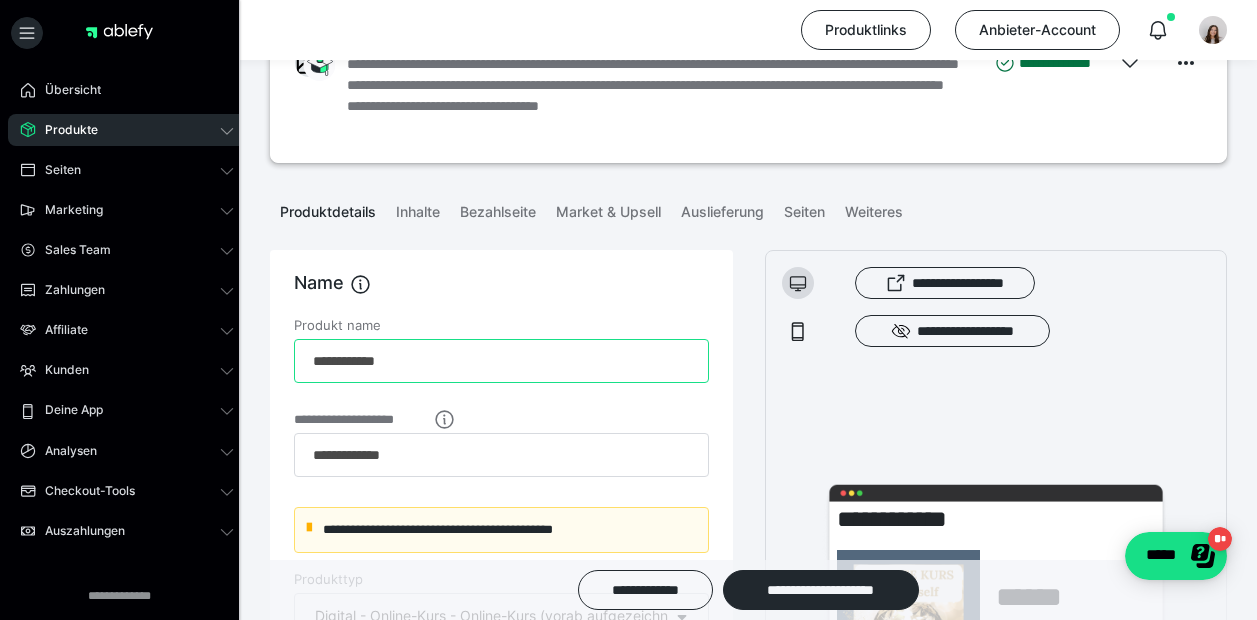click on "**********" at bounding box center (501, 361) 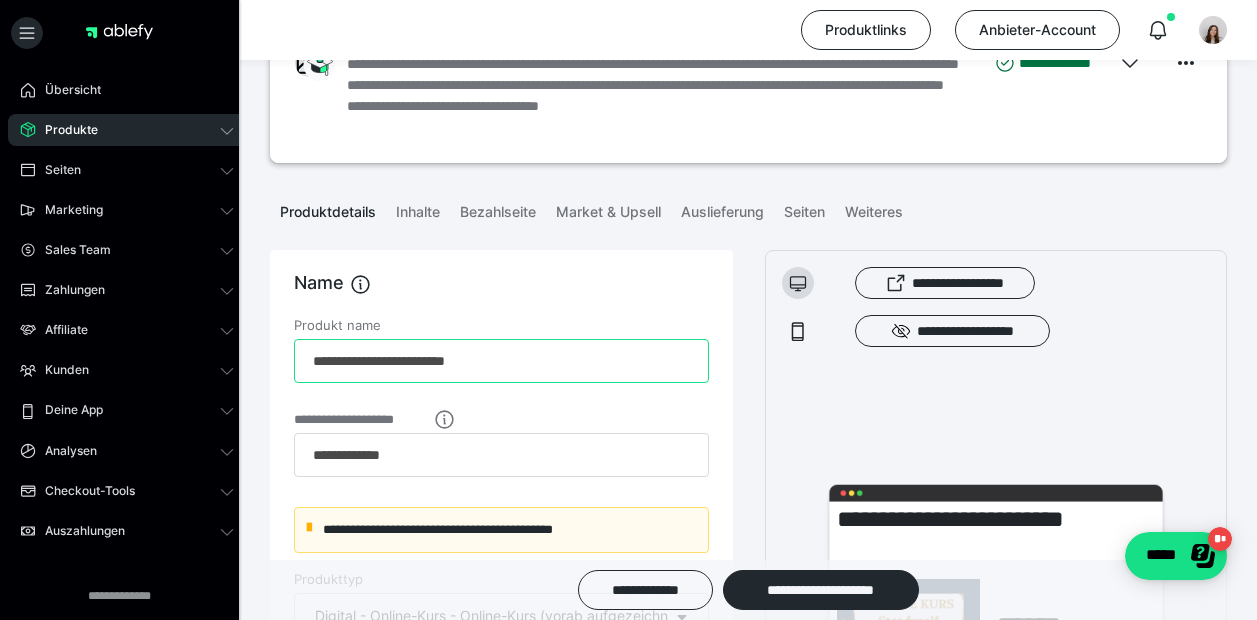 click on "**********" at bounding box center [501, 361] 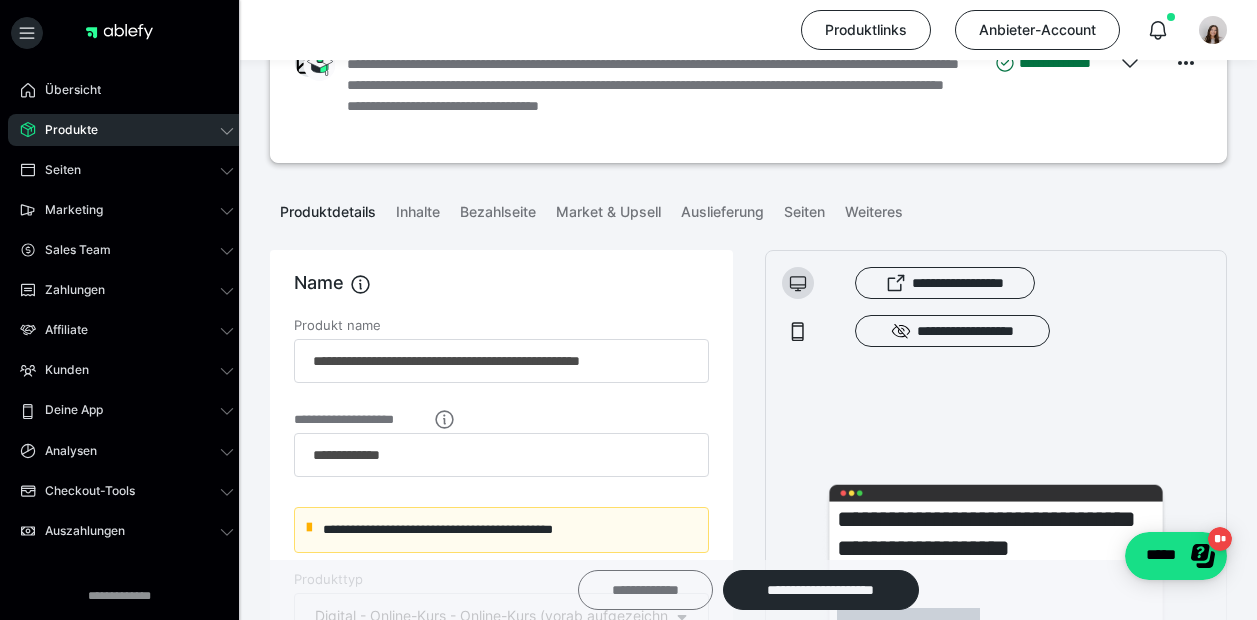 type on "**********" 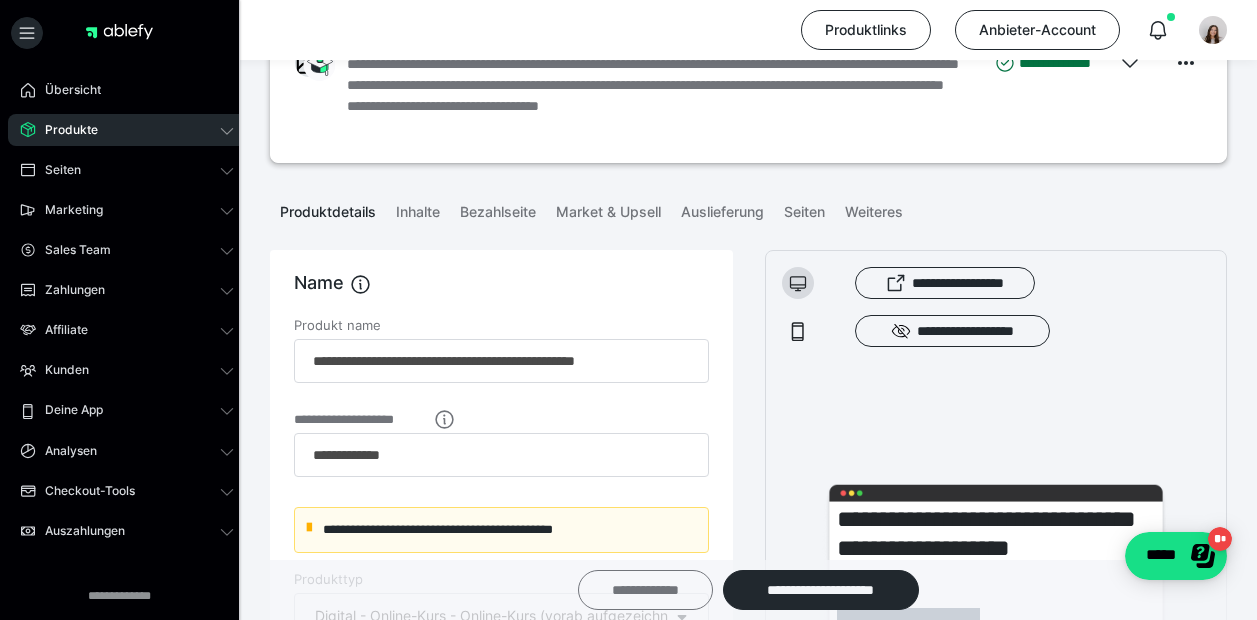 click on "**********" at bounding box center [645, 590] 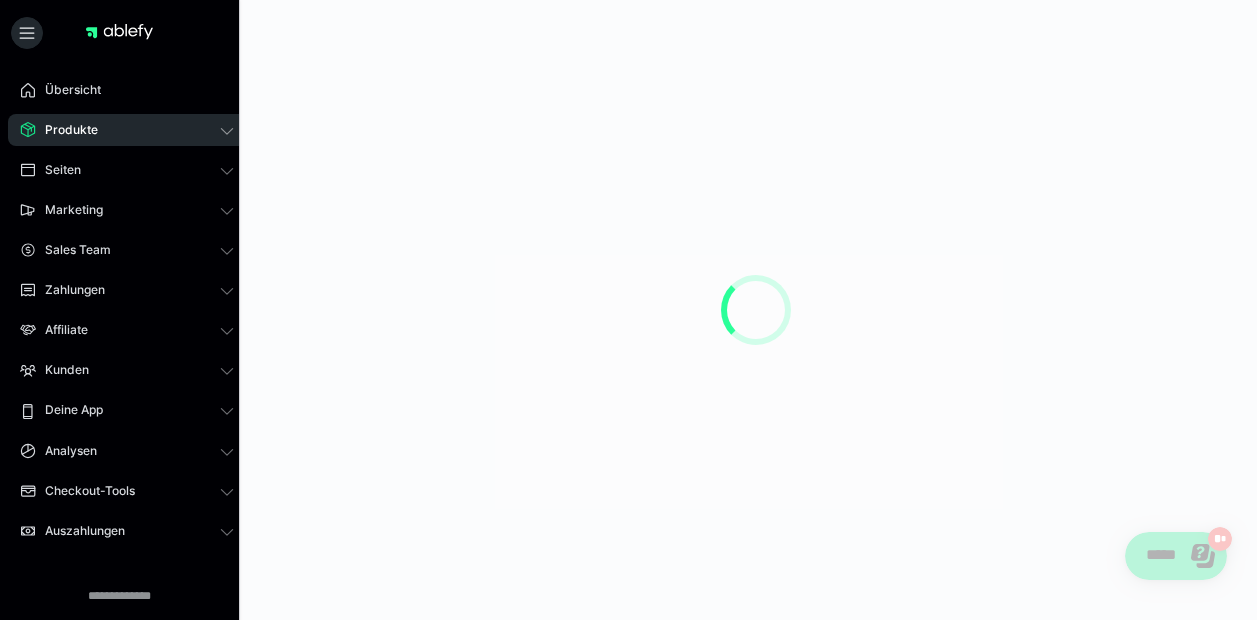 scroll, scrollTop: 0, scrollLeft: 0, axis: both 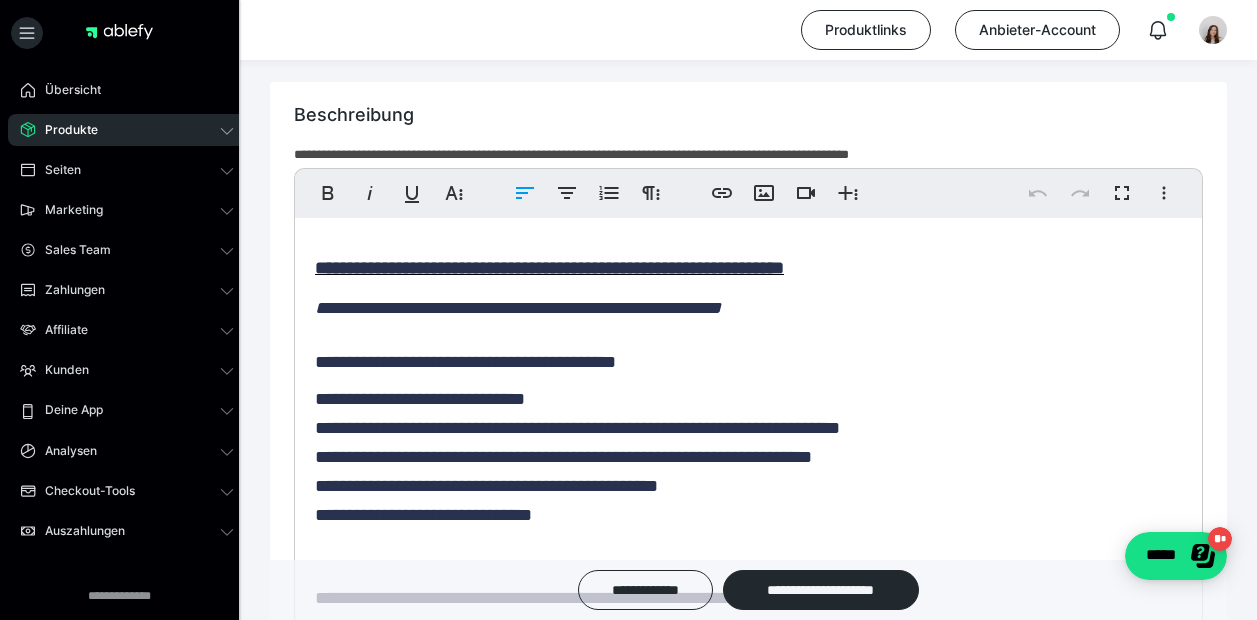click on "**********" at bounding box center (577, 456) 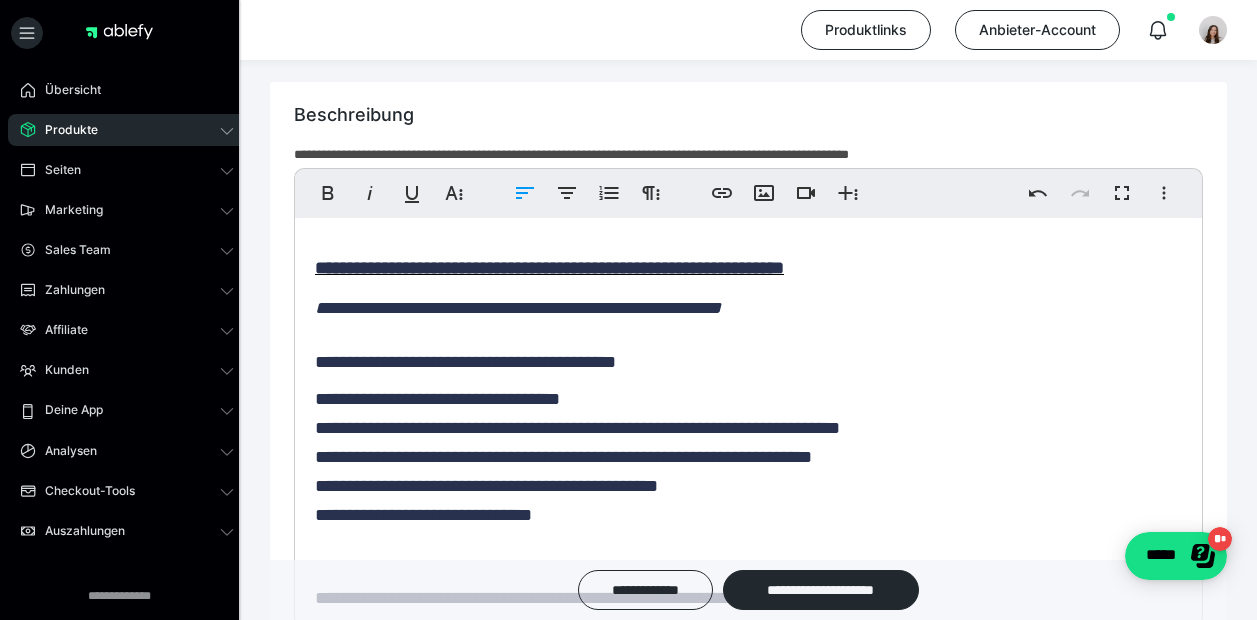 click on "**********" at bounding box center (577, 456) 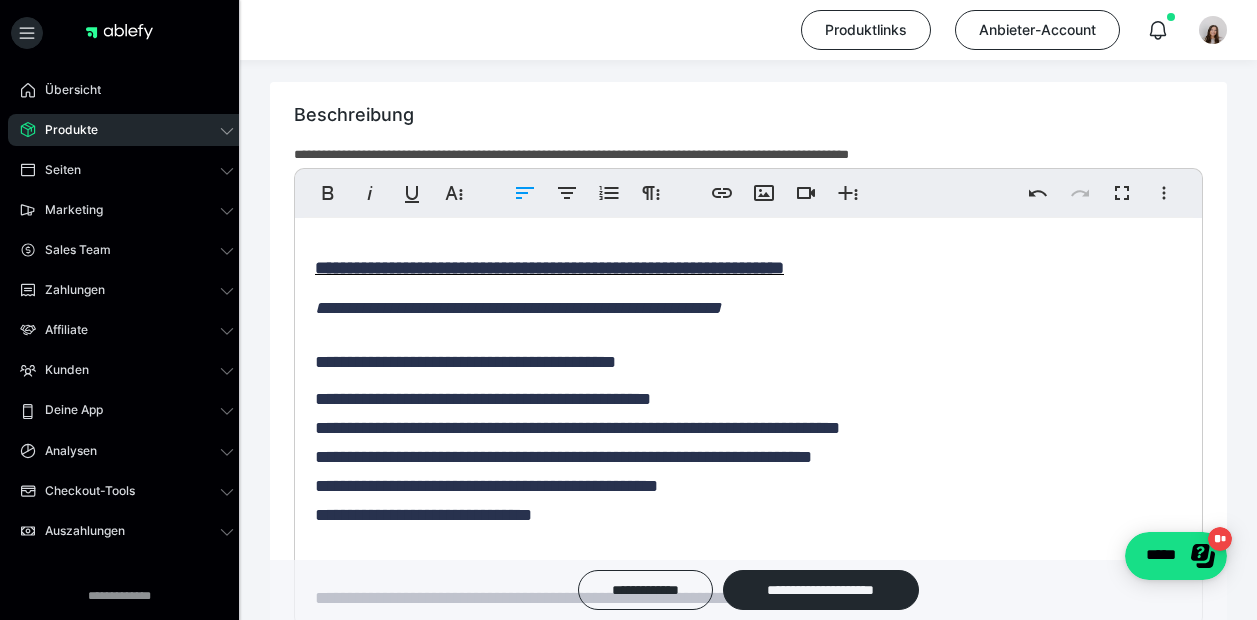 click on "**********" at bounding box center [577, 456] 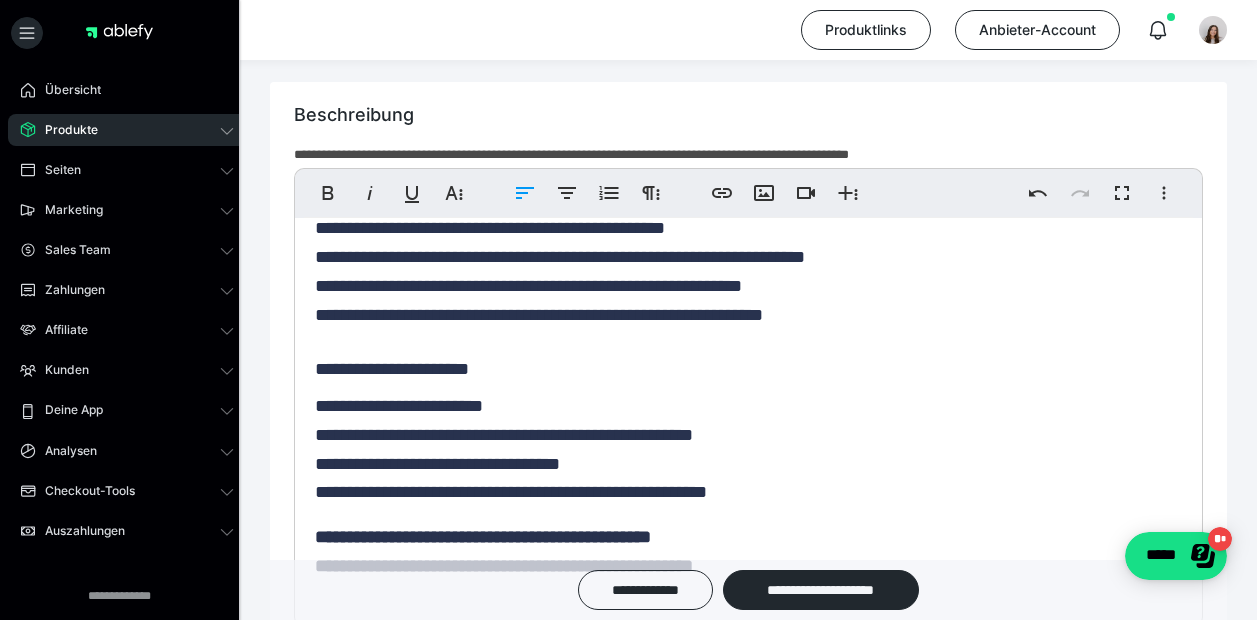 scroll, scrollTop: 1001, scrollLeft: 0, axis: vertical 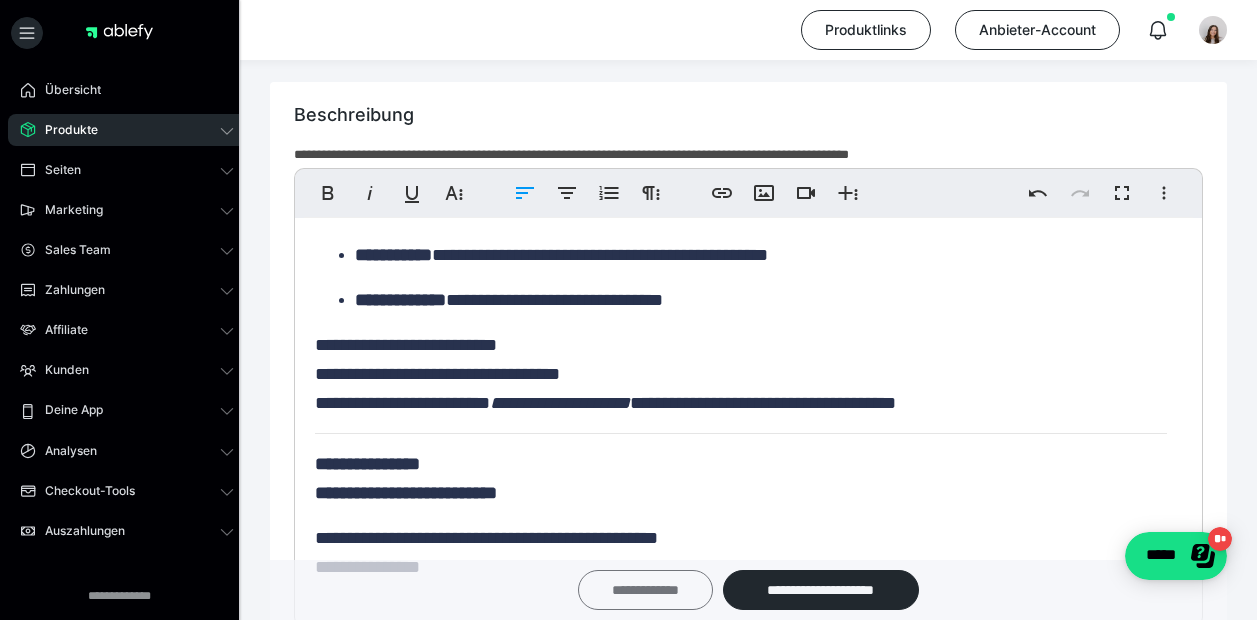 click on "**********" at bounding box center (645, 590) 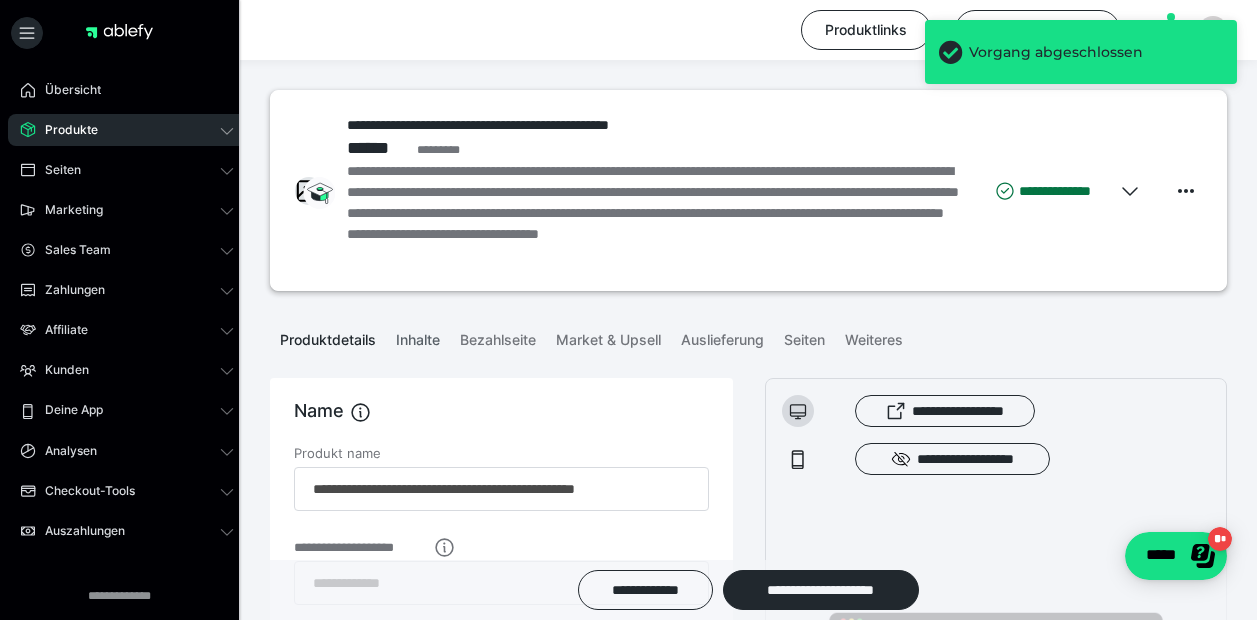 click on "Inhalte" at bounding box center (418, 336) 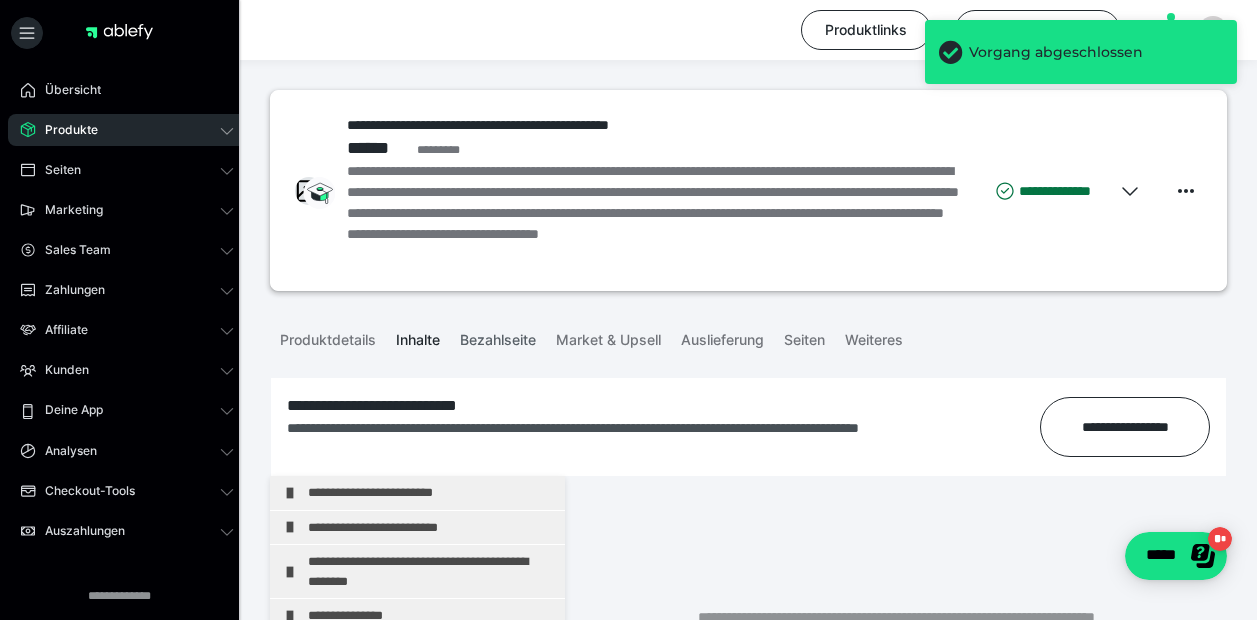 click on "Bezahlseite" at bounding box center (498, 336) 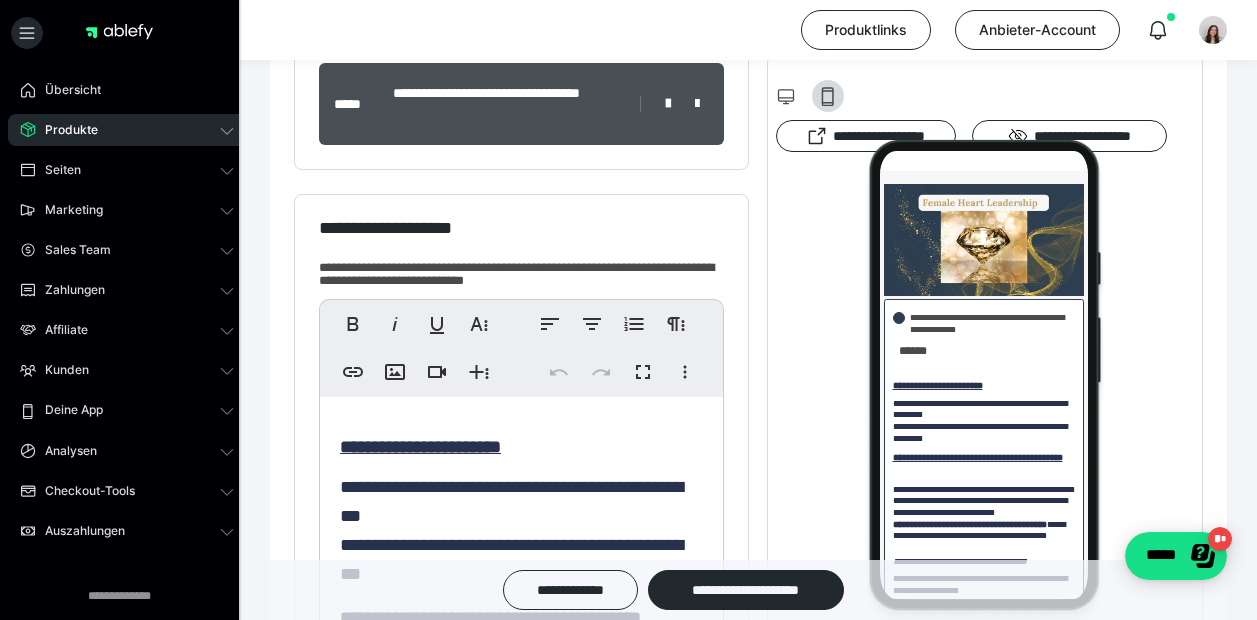 scroll, scrollTop: 720, scrollLeft: 0, axis: vertical 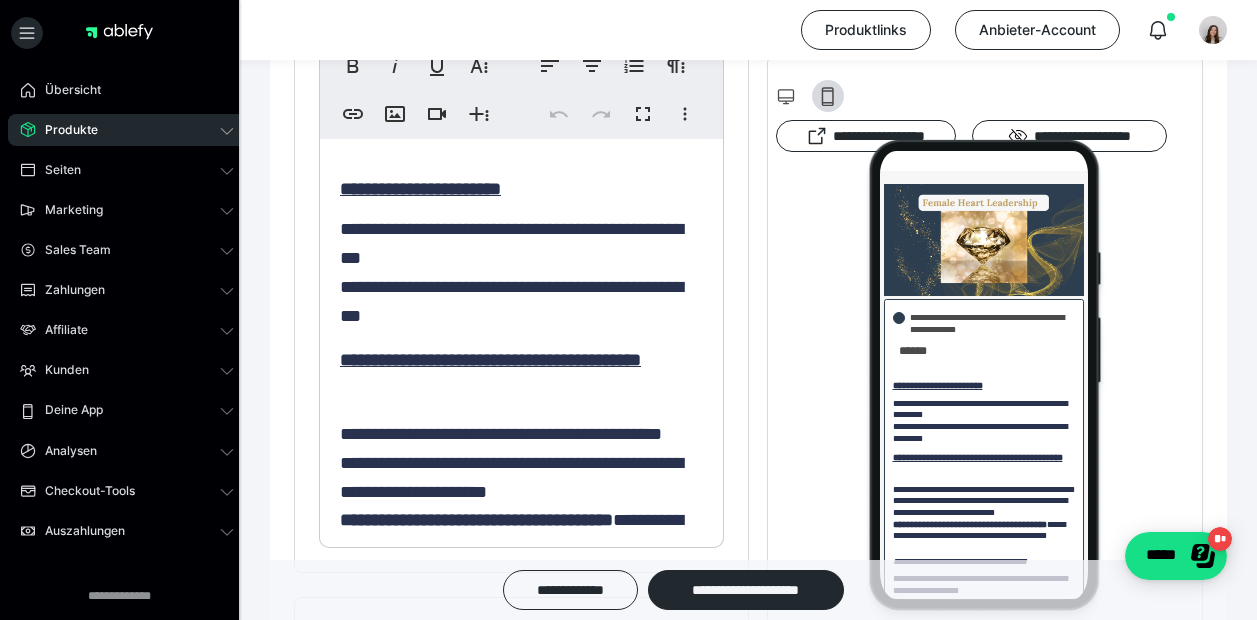 click on "**********" at bounding box center (511, 272) 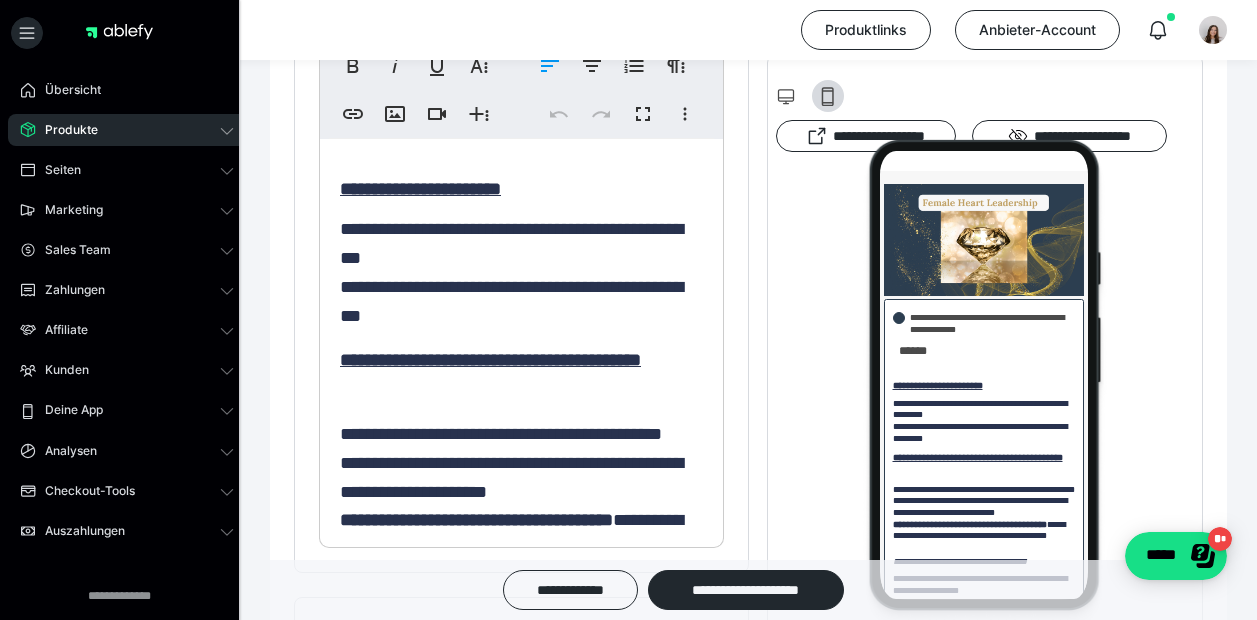 click on "**********" at bounding box center [521, 272] 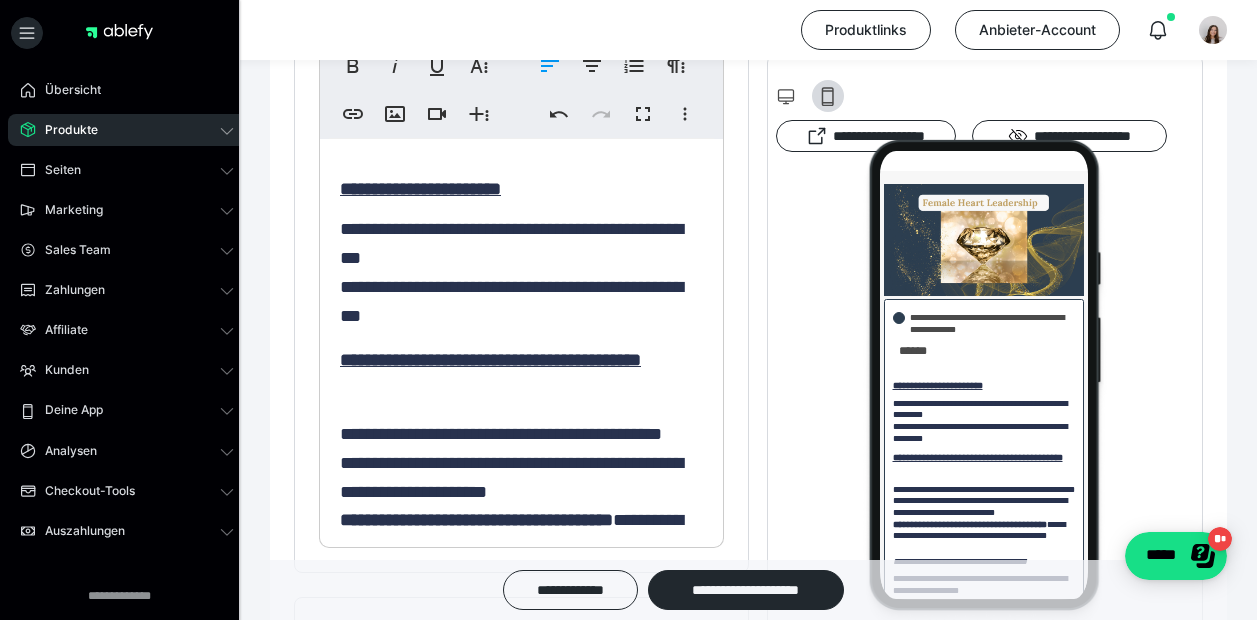 click on "**********" at bounding box center [521, 272] 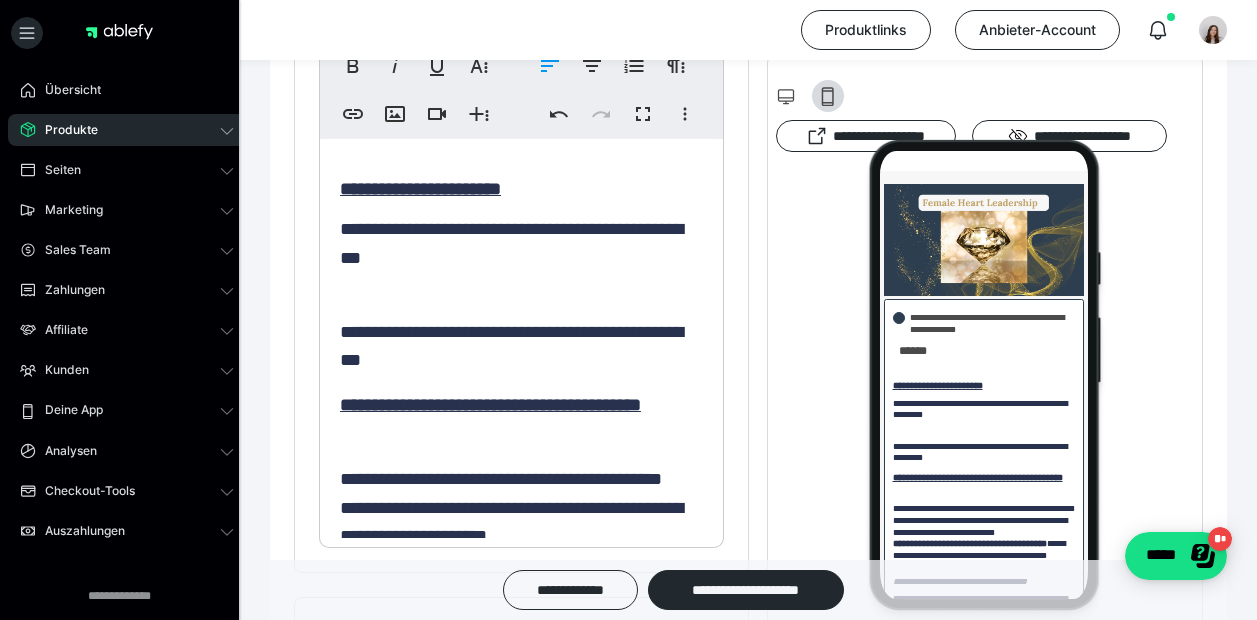 type 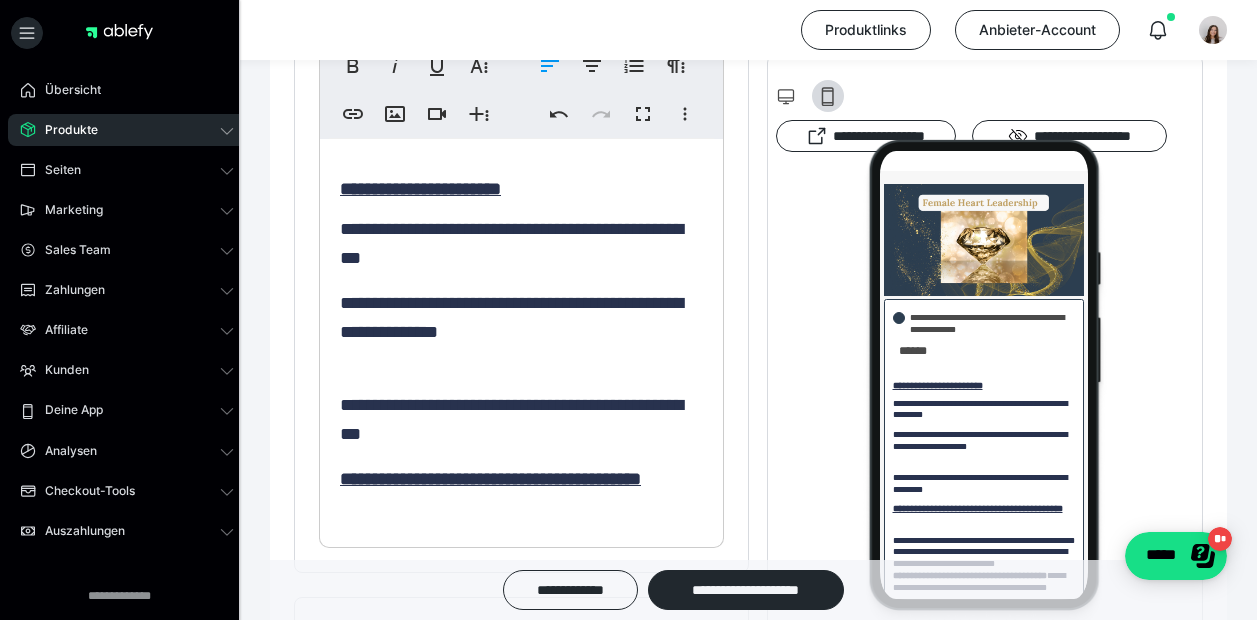 click on "**********" at bounding box center [521, 244] 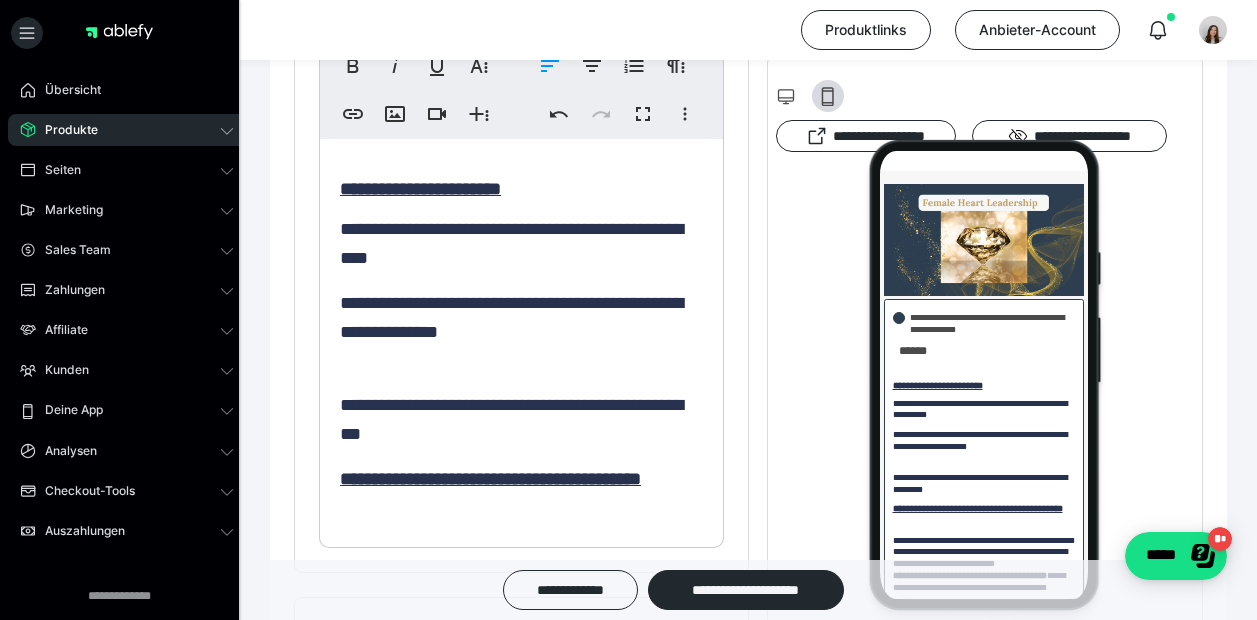click on "**********" at bounding box center (521, 405) 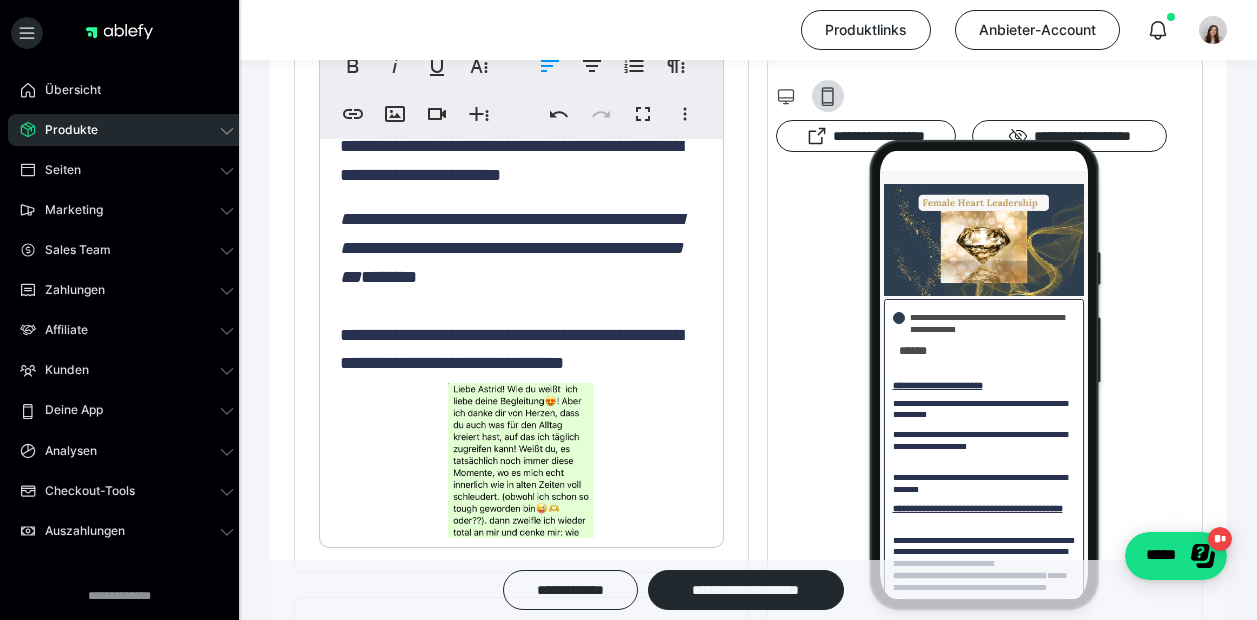 scroll, scrollTop: 1202, scrollLeft: 0, axis: vertical 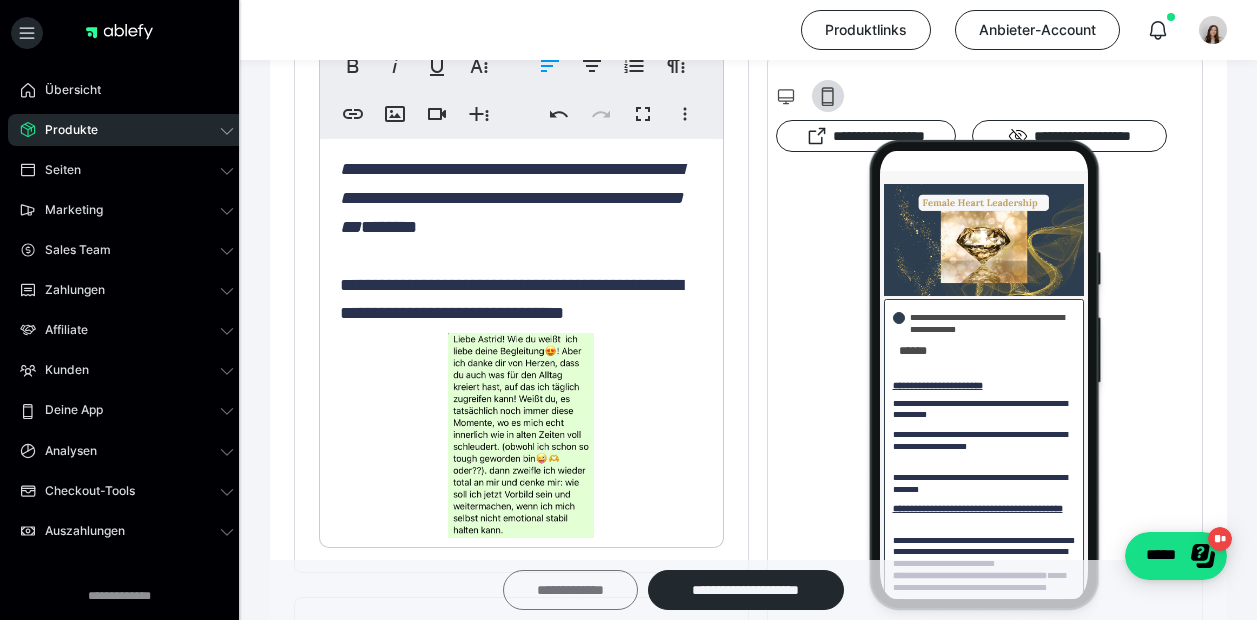 click on "**********" at bounding box center [570, 590] 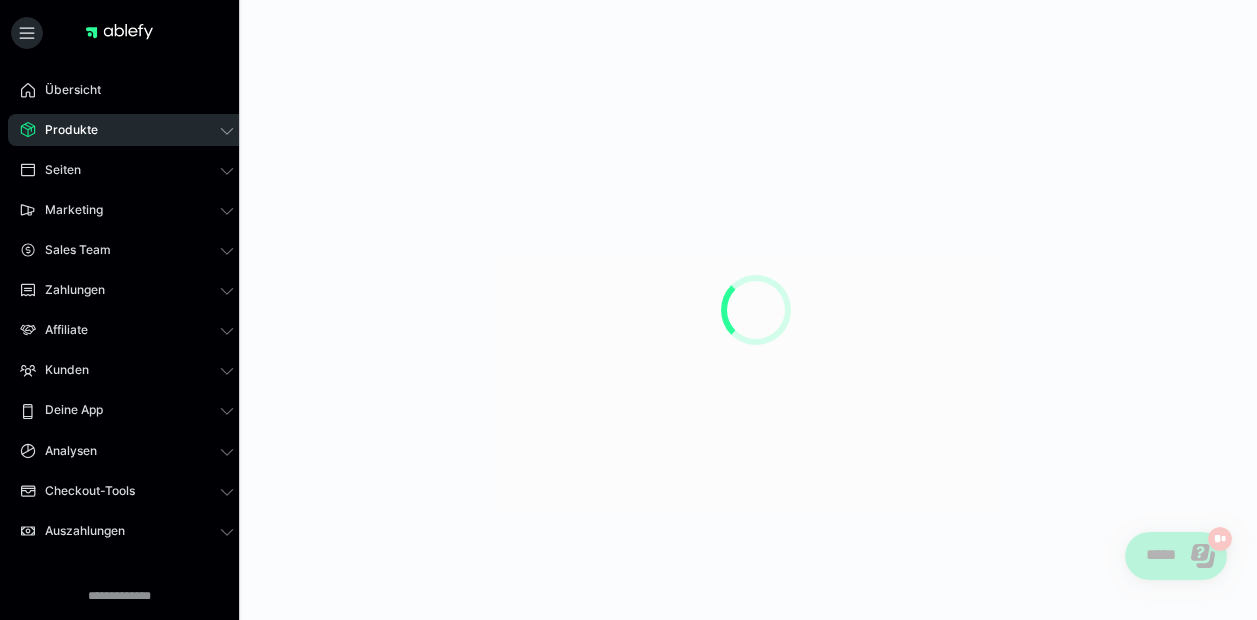 scroll, scrollTop: 0, scrollLeft: 0, axis: both 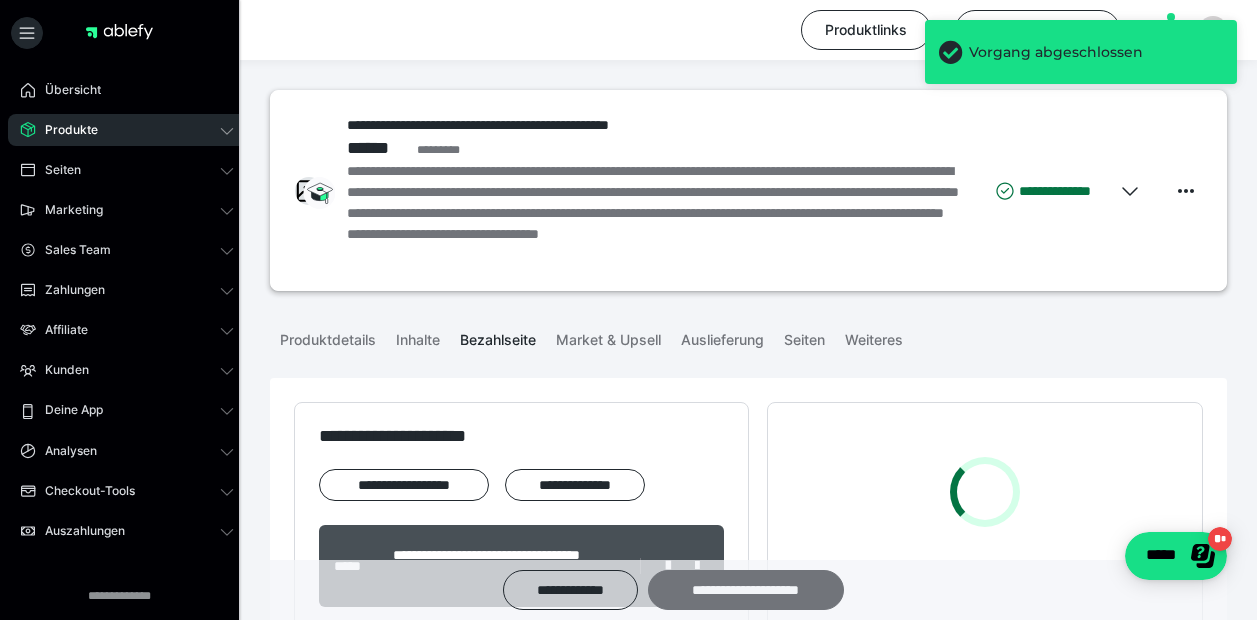 click on "**********" at bounding box center (746, 590) 